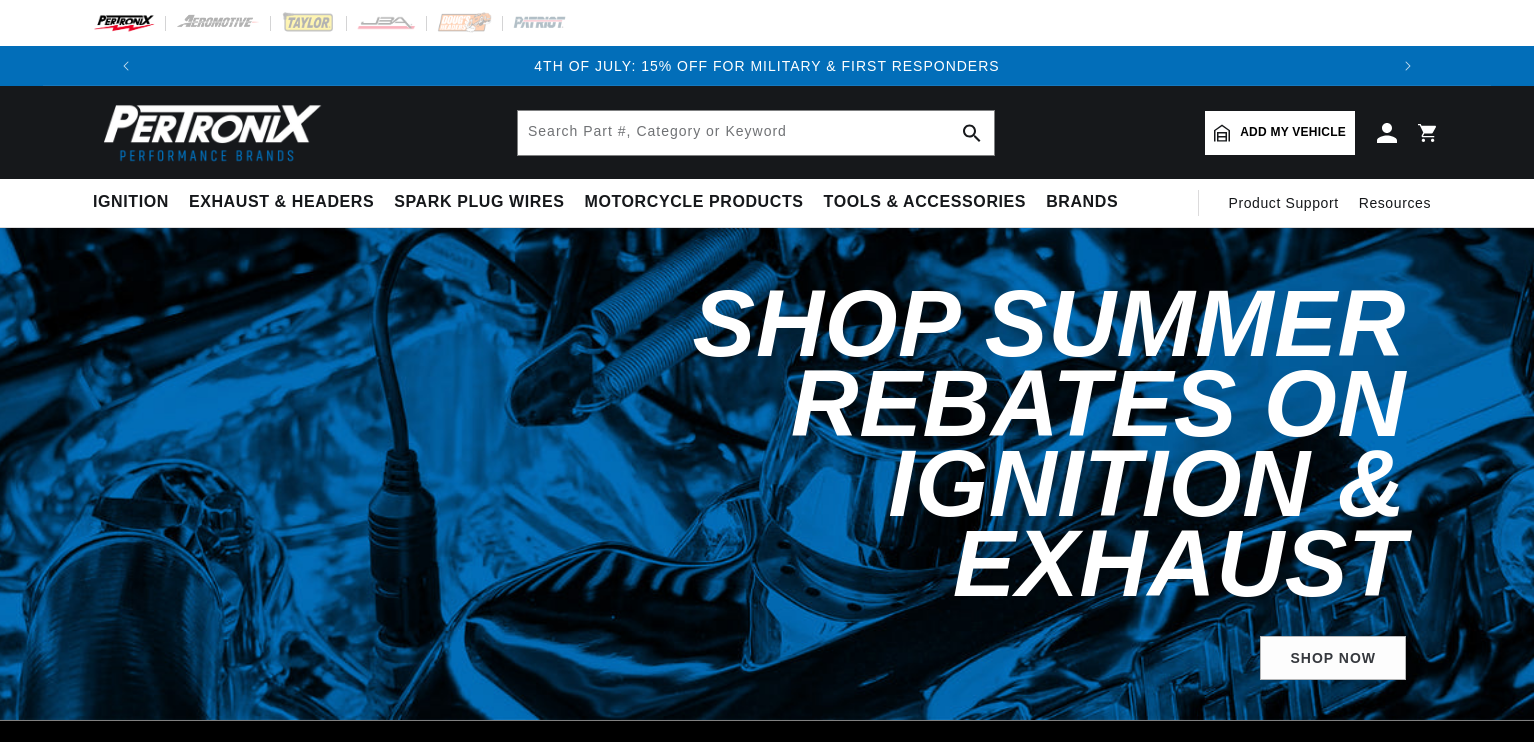 scroll, scrollTop: 0, scrollLeft: 0, axis: both 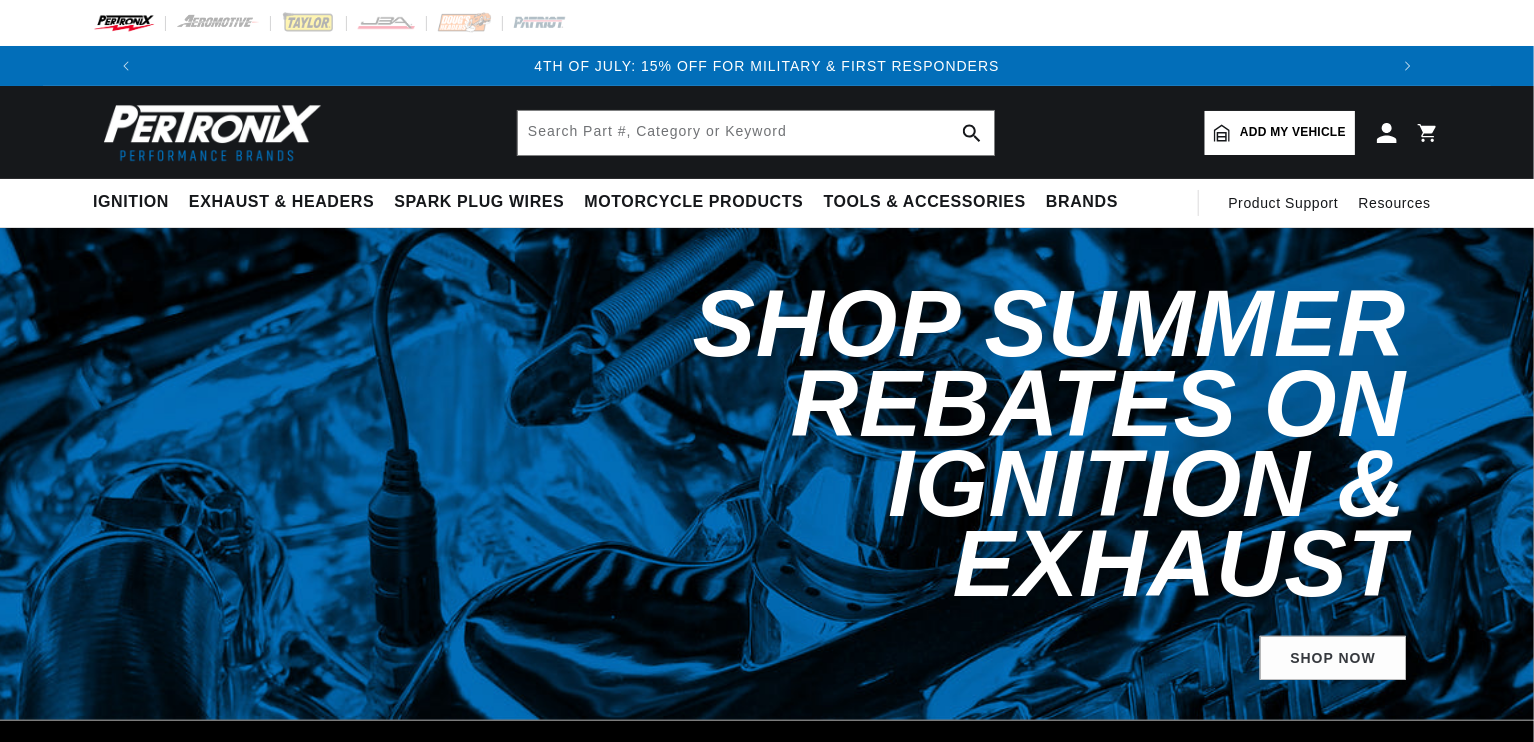 click on "Add my vehicle" at bounding box center (1293, 132) 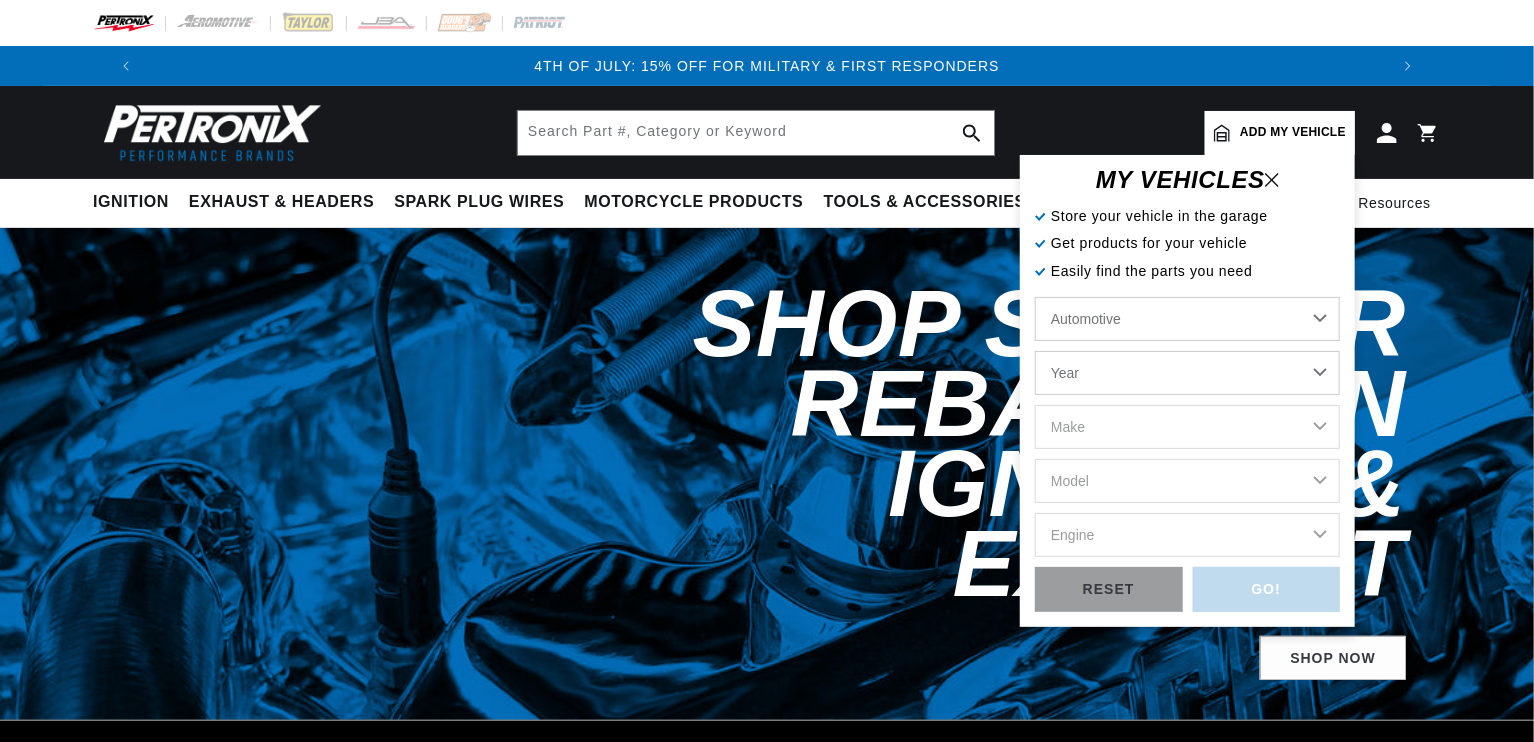 click on "Year
2022
2021
2020
2019
2018
2017
2016
2015
2014
2013
2012
2011
2010
2009
2008
2007
2006
2005
2004
2003
2002
2001
2000
1999
1998
1997
1996
1995
1994
1993
1992
1991
1990
1989
1988
1987
1986 1985" at bounding box center (1187, 373) 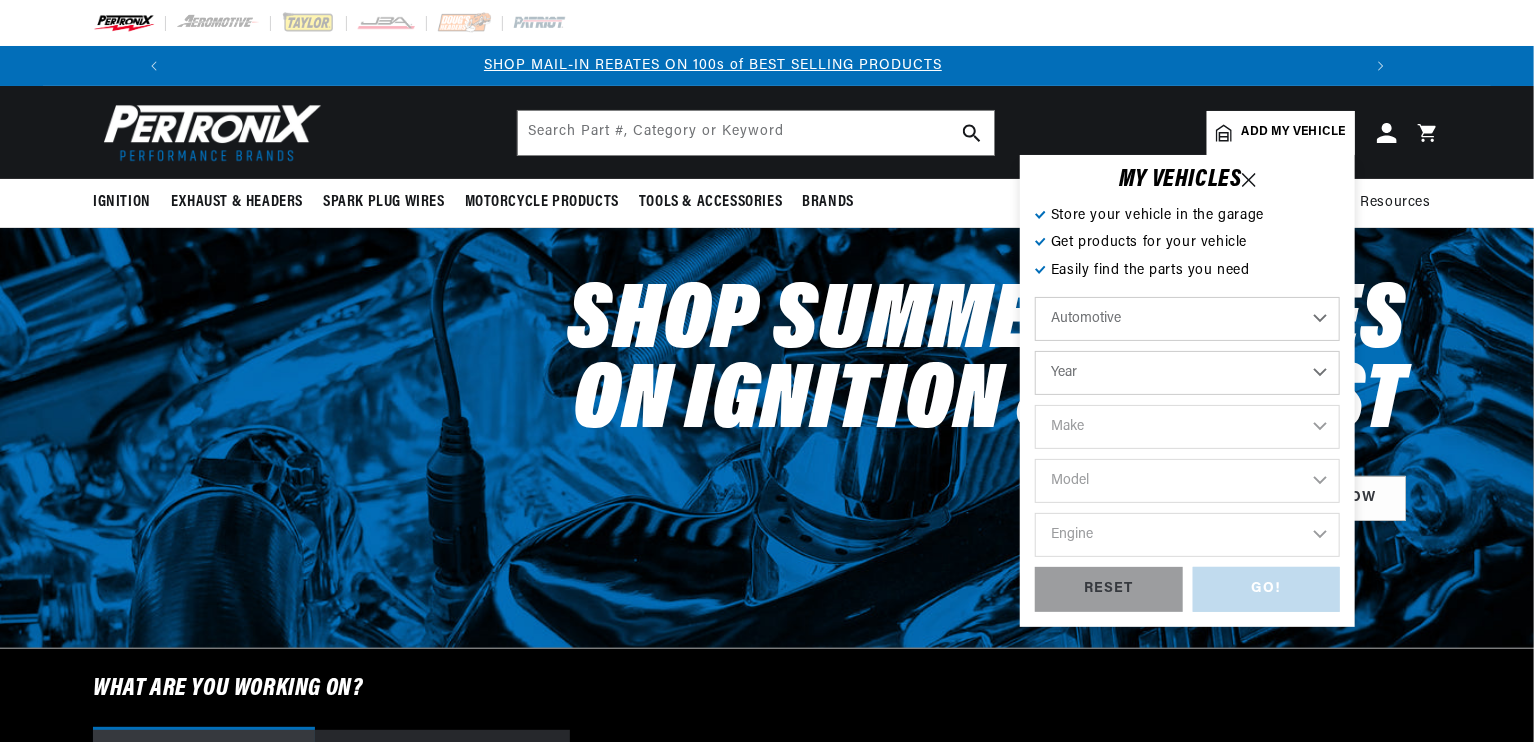 scroll, scrollTop: 0, scrollLeft: 1180, axis: horizontal 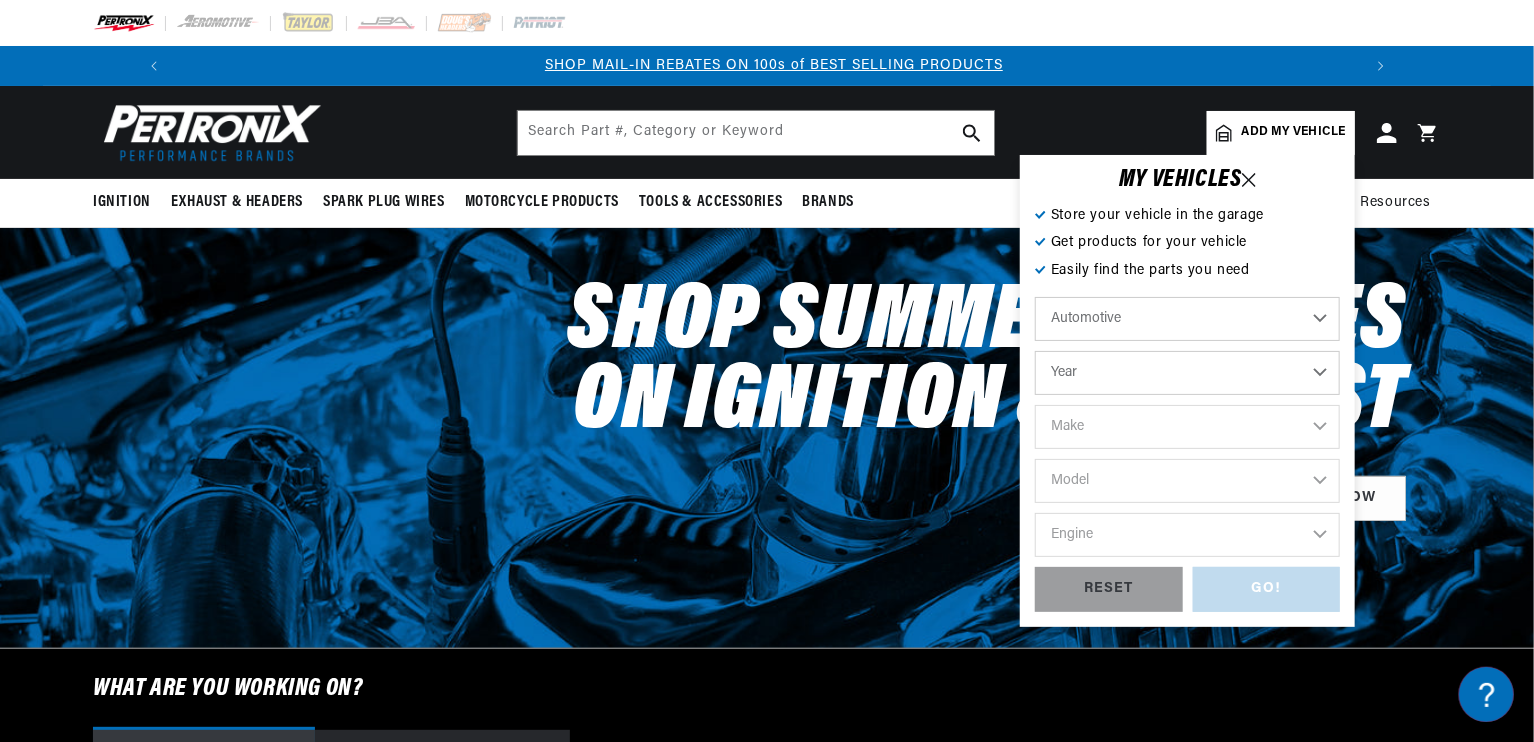 click on "Year
2022
2021
2020
2019
2018
2017
2016
2015
2014
2013
2012
2011
2010
2009
2008
2007
2006
2005
2004
2003
2002
2001
2000
1999
1998
1997
1996
1995
1994
1993
1992
1991
1990
1989
1988
1987
1986 1985" at bounding box center [1187, 373] 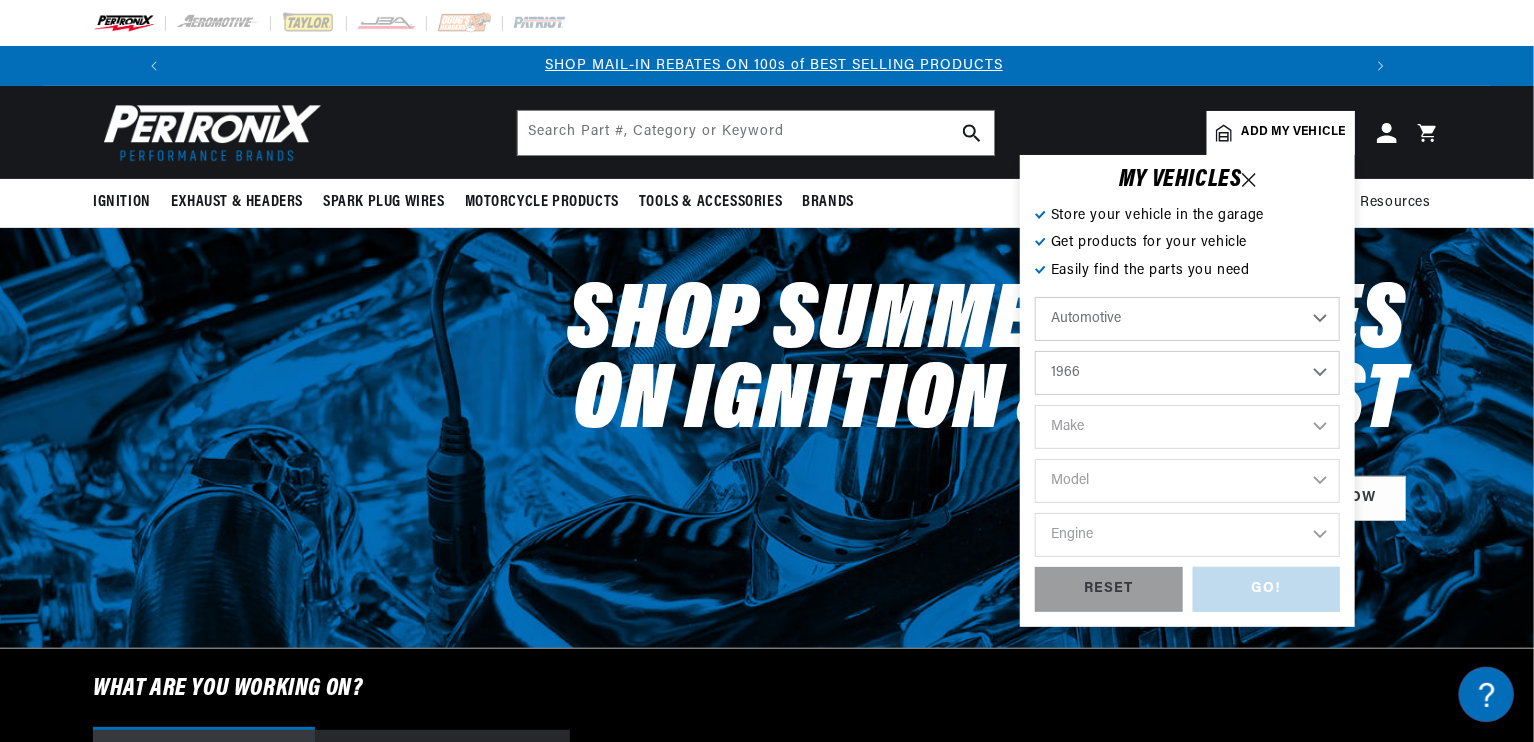 click on "Year
2022
2021
2020
2019
2018
2017
2016
2015
2014
2013
2012
2011
2010
2009
2008
2007
2006
2005
2004
2003
2002
2001
2000
1999
1998
1997
1996
1995
1994
1993
1992
1991
1990
1989
1988
1987
1986 1985" at bounding box center [1187, 373] 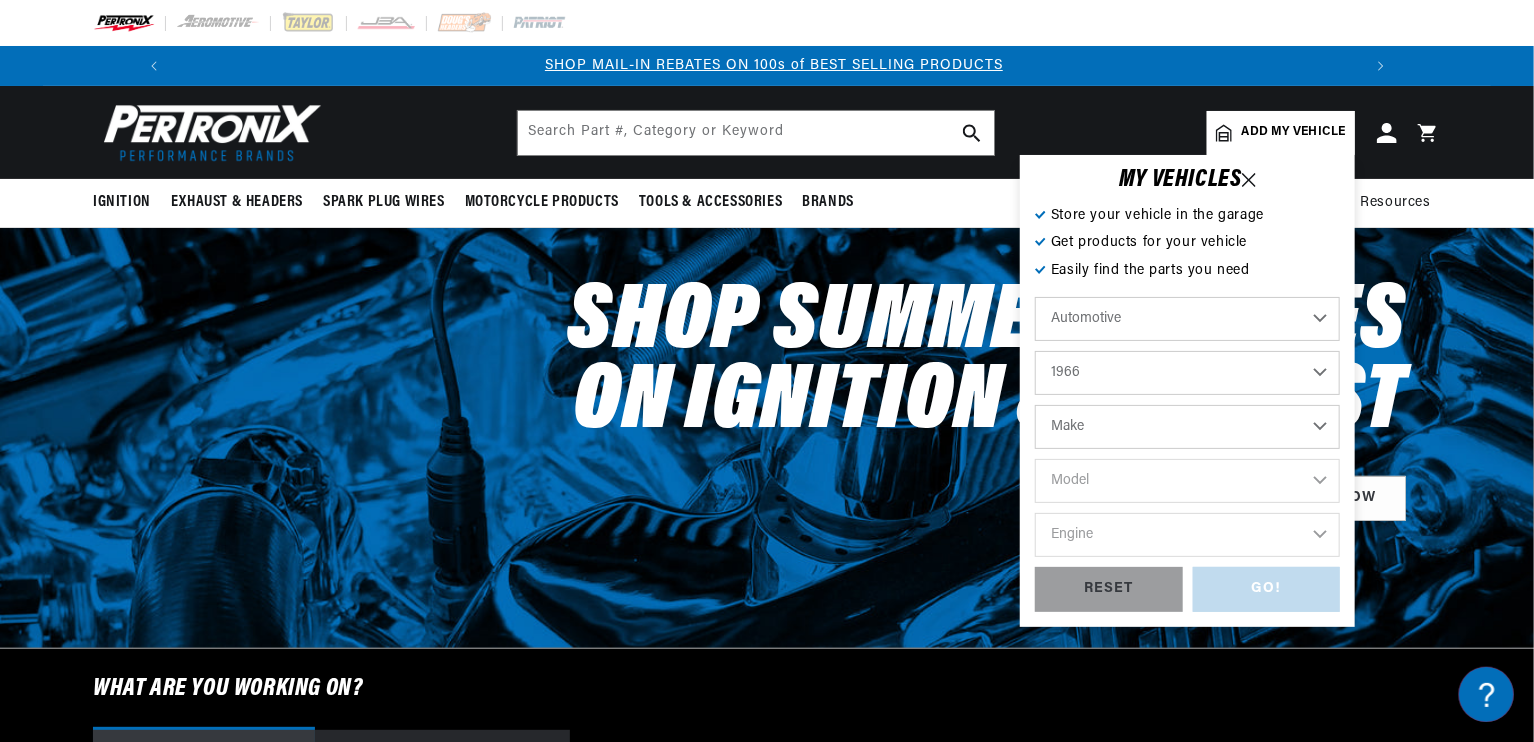 click on "Make
Alfa Romeo
American Motors
Aston Martin
Austin
Austin Healey
Avanti
Bentley
Buick
Cadillac
Checker
Chevrolet
Chrysler
Dodge
Ferrari
Ford
Ford (Europe)
GMC
Gordon-Keeble
IHC Truck
International
Jaguar
Jeep
Lamborghini
Lancia
Lincoln
Lotus
Maserati
Mercedes-Benz
Mercury
MG
Military Vehicles
Morris Nissan" at bounding box center [1187, 427] 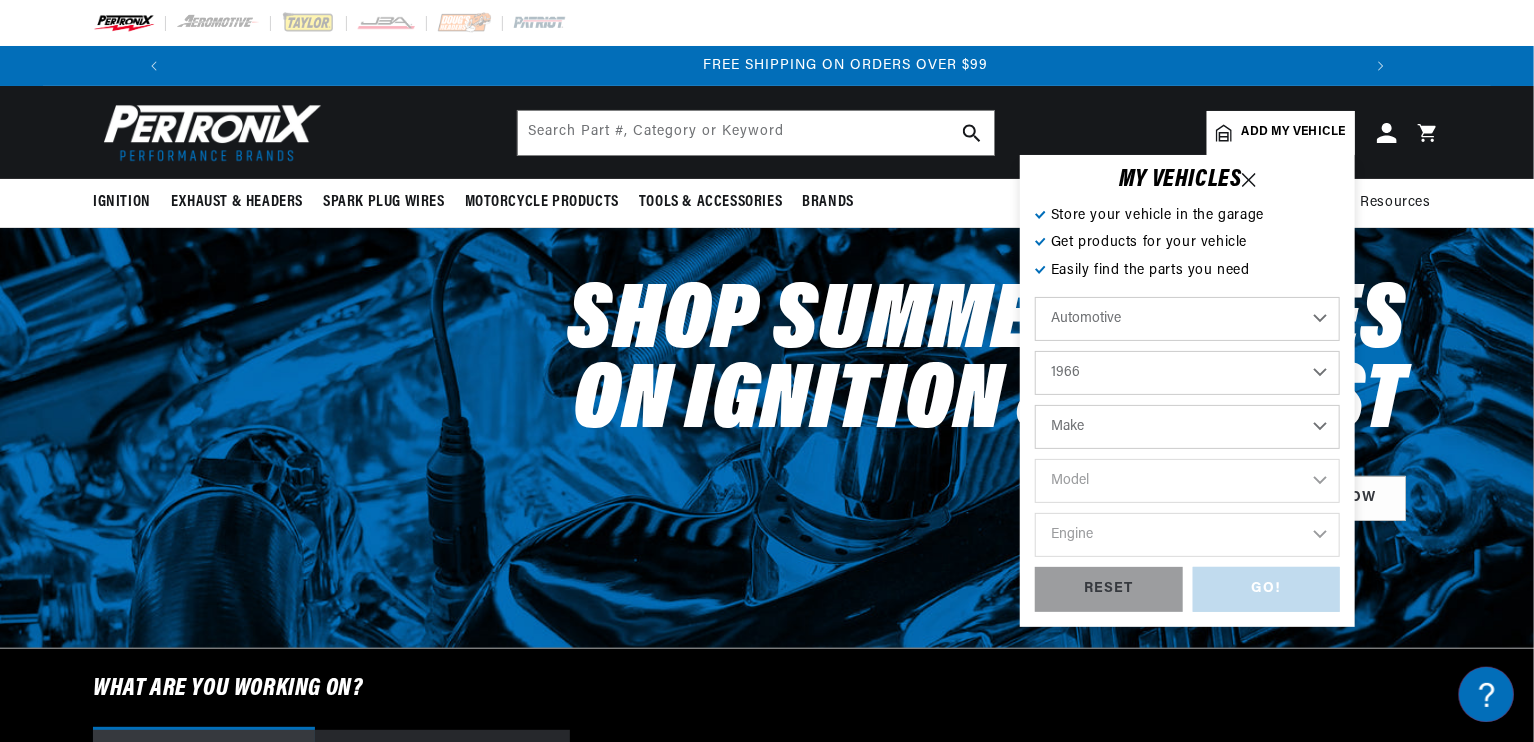 scroll, scrollTop: 0, scrollLeft: 2362, axis: horizontal 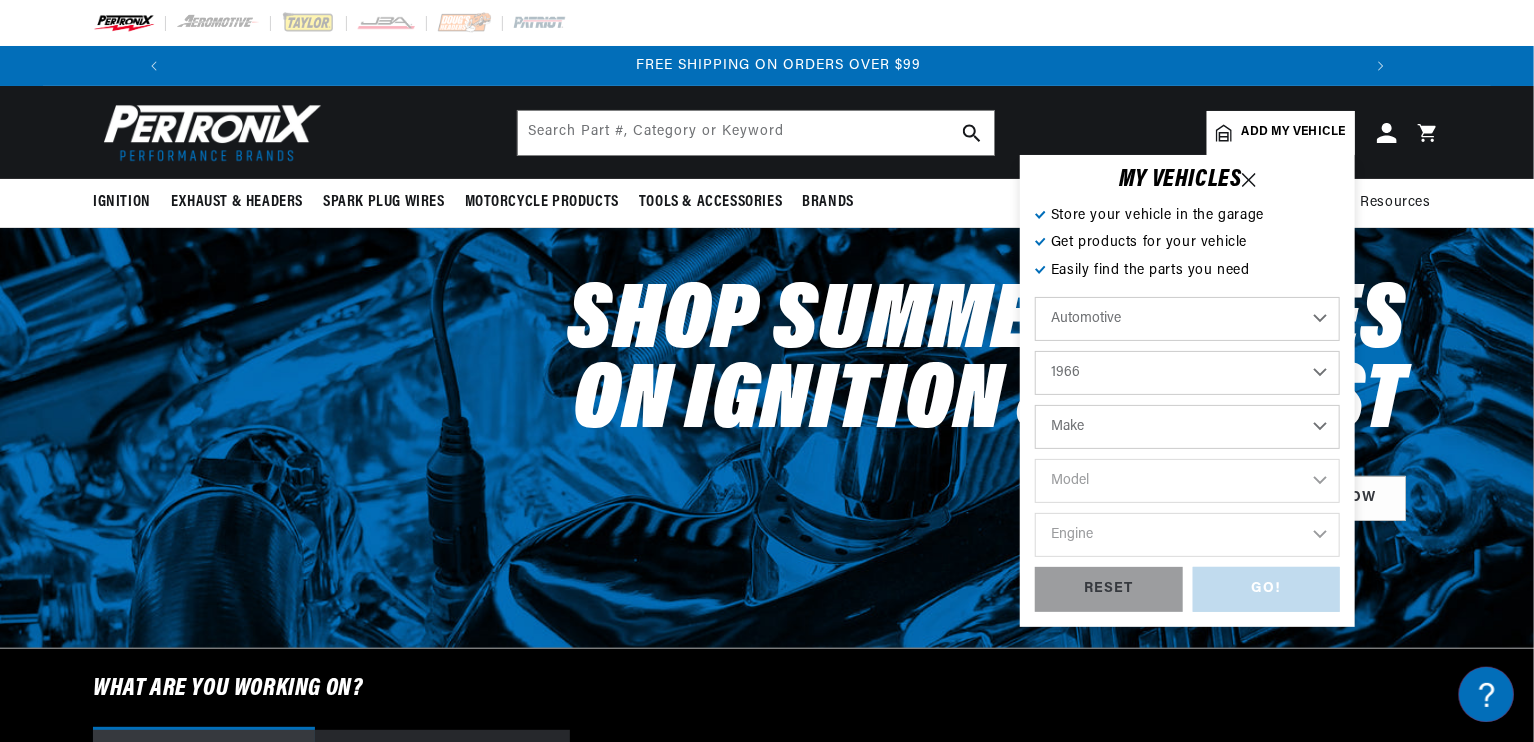 select on "Ford" 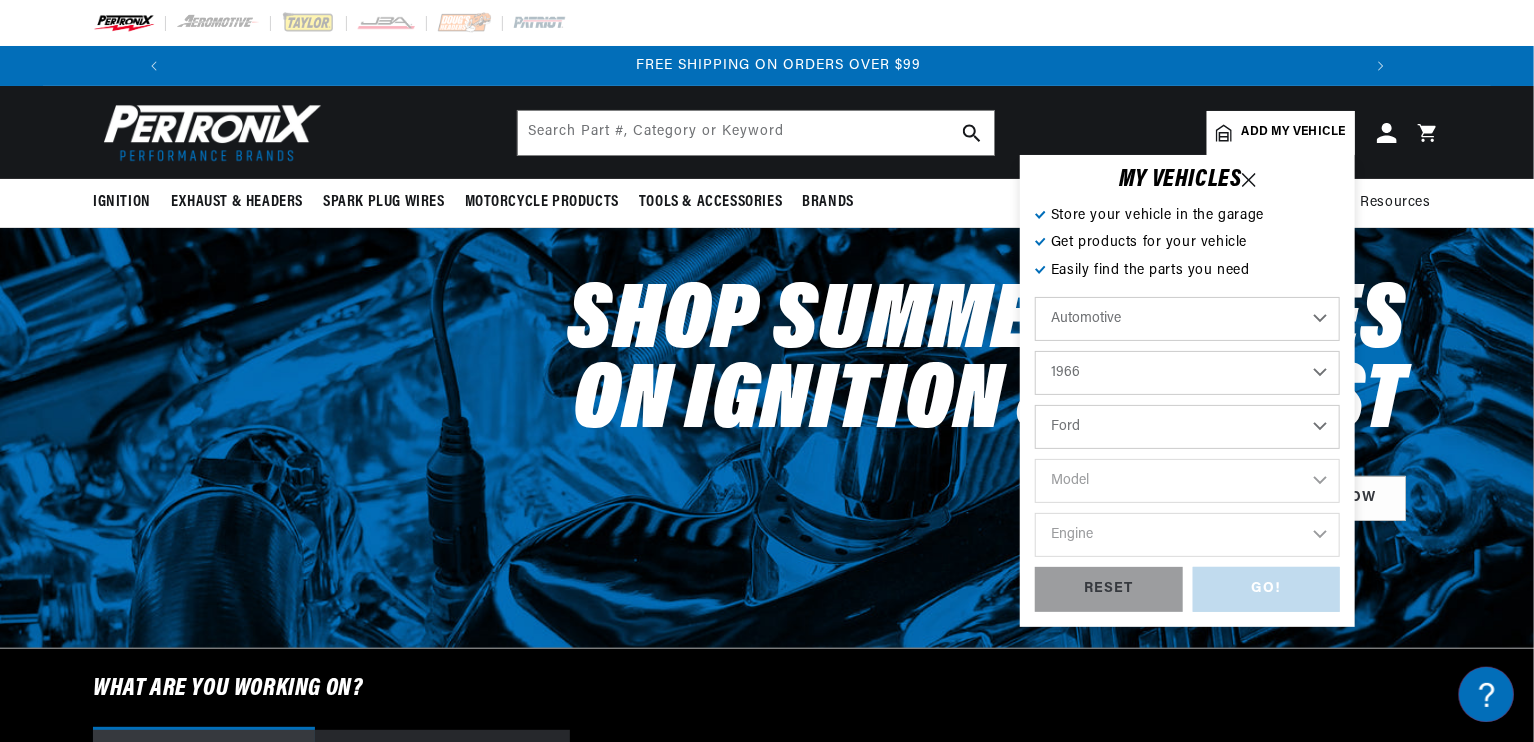 click on "Make
Alfa Romeo
American Motors
Aston Martin
Austin
Austin Healey
Avanti
Bentley
Buick
Cadillac
Checker
Chevrolet
Chrysler
Dodge
Ferrari
Ford
Ford (Europe)
GMC
Gordon-Keeble
IHC Truck
International
Jaguar
Jeep
Lamborghini
Lancia
Lincoln
Lotus
Maserati
Mercedes-Benz
Mercury
MG
Military Vehicles
Morris Nissan" at bounding box center [1187, 427] 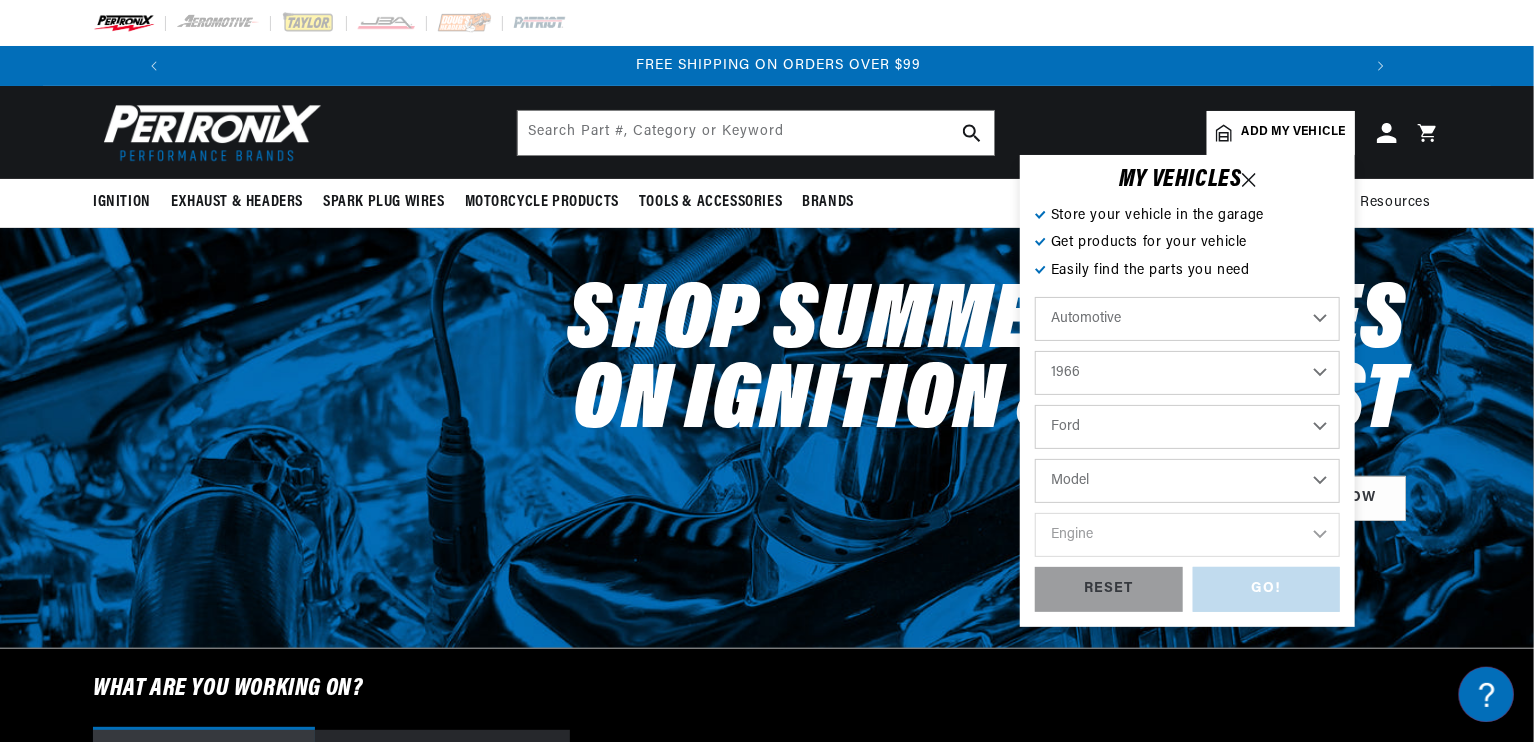 click on "Model
Bronco
Club Wagon
Country Sedan
Country Squire
Custom
Custom 500
Econoline
F-100
F-250
F-350
Fairlane
Falcon
Galaxie
Galaxie 500
GT40
LTD
Mustang
P-100
Ranch Wagon
Ranchero
Thunderbird" at bounding box center [1187, 481] 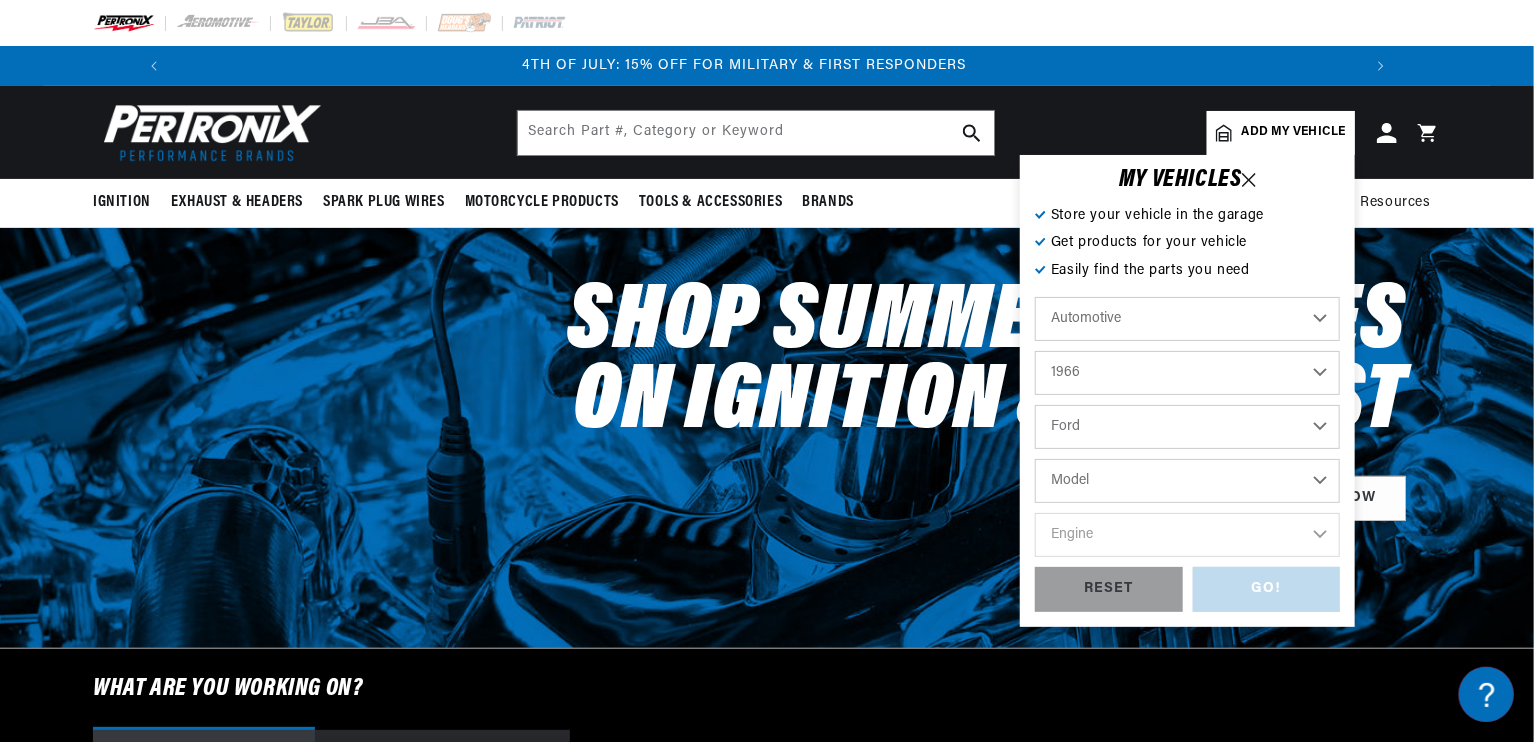 scroll, scrollTop: 0, scrollLeft: 0, axis: both 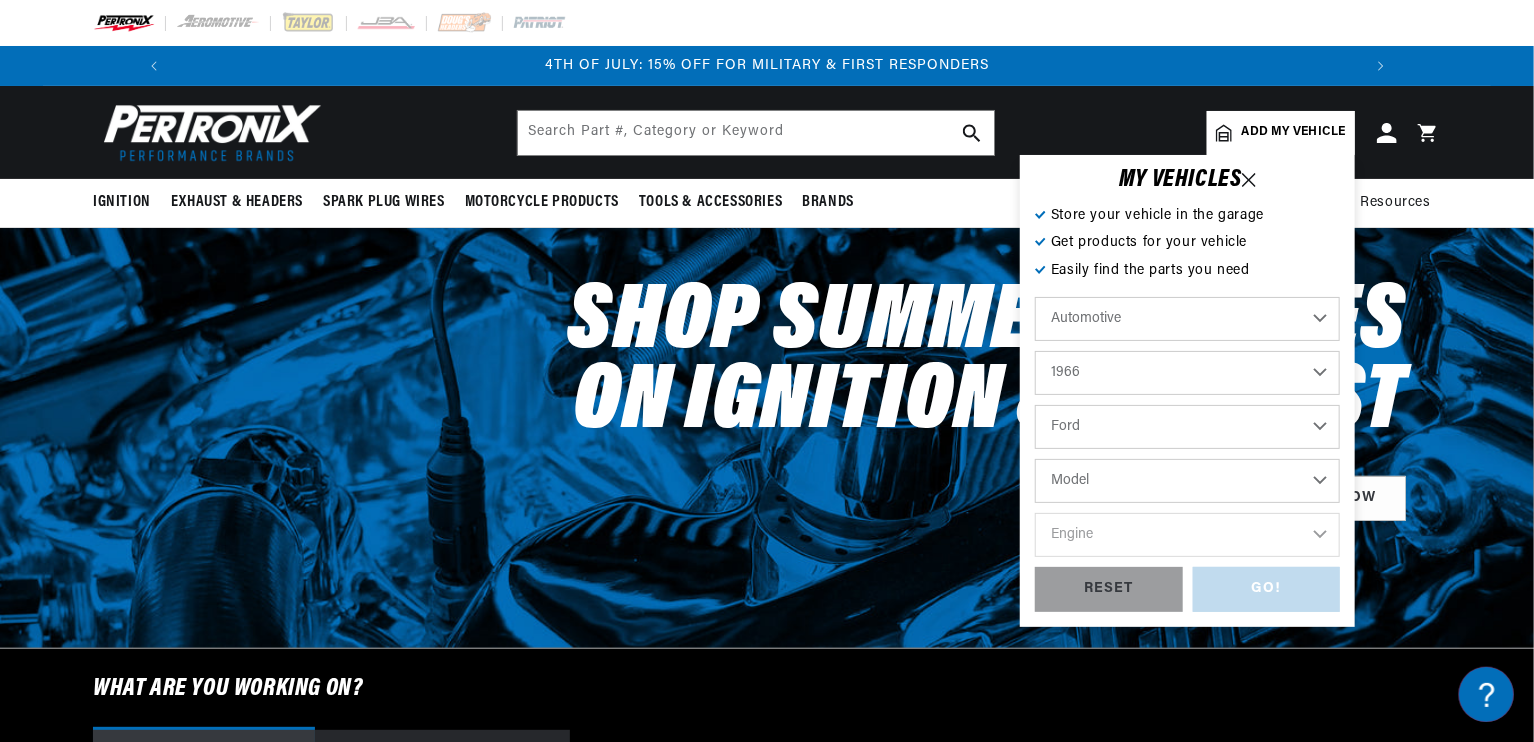 select on "Fairlane" 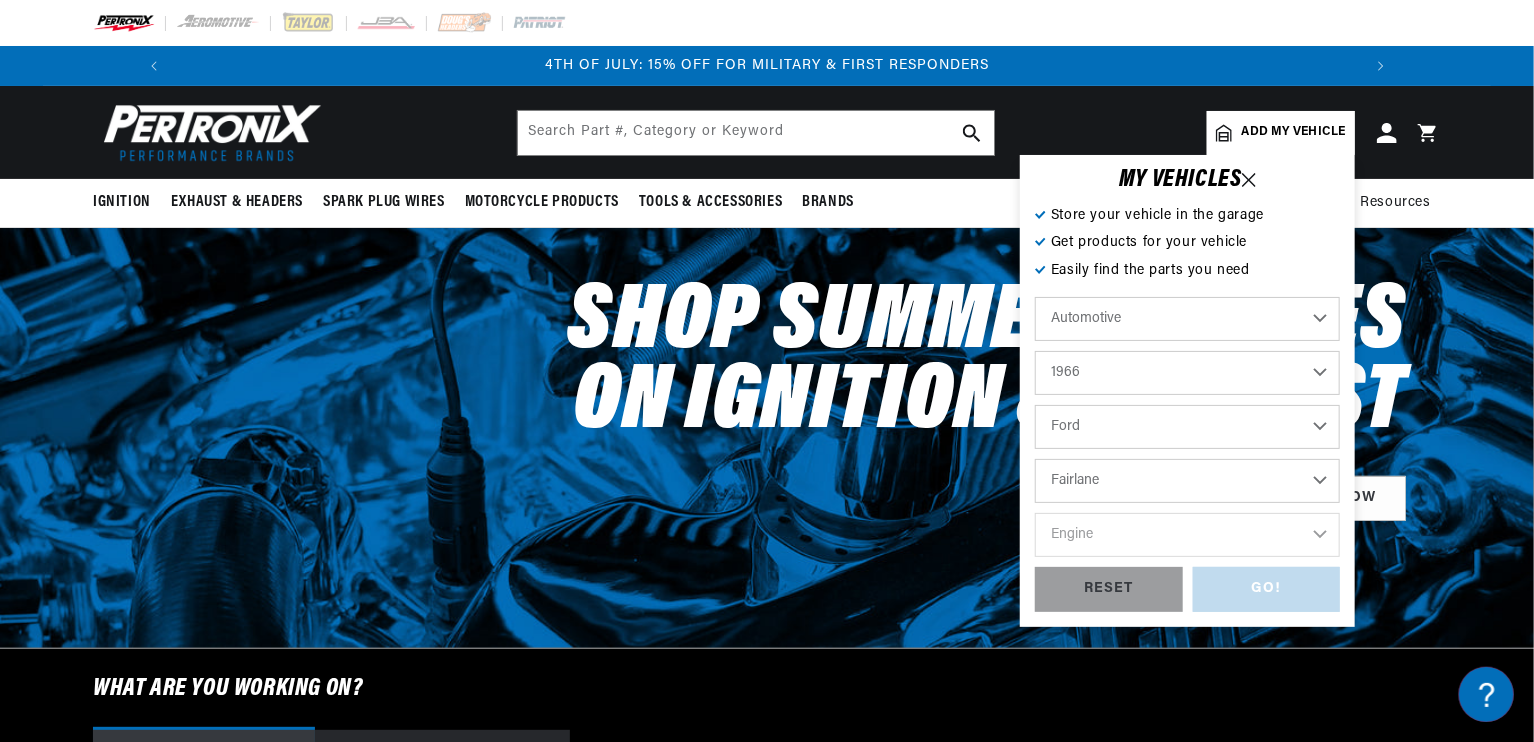 click on "Model
Bronco
Club Wagon
Country Sedan
Country Squire
Custom
Custom 500
Econoline
F-100
F-250
F-350
Fairlane
Falcon
Galaxie
Galaxie 500
GT40
LTD
Mustang
P-100
Ranch Wagon
Ranchero
Thunderbird" at bounding box center (1187, 481) 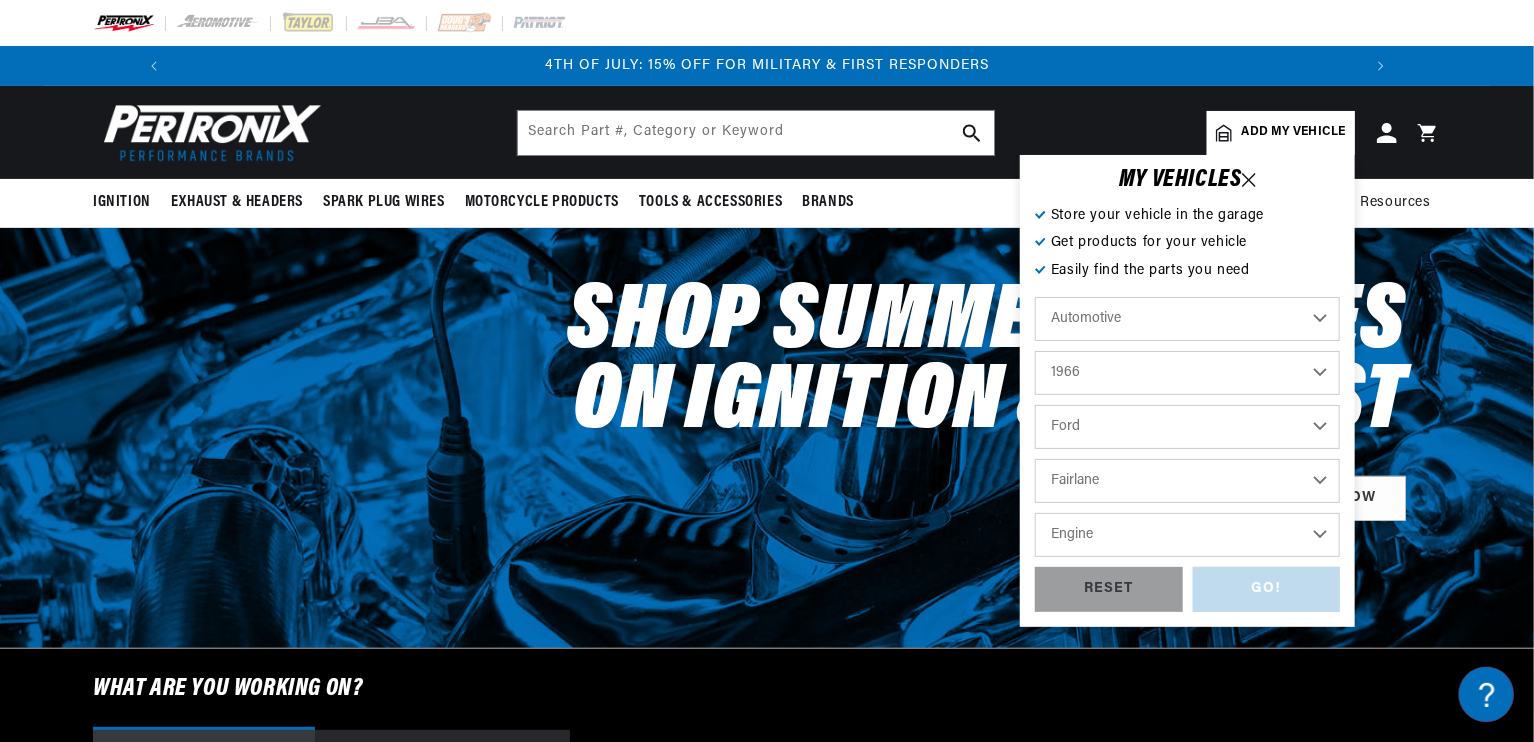 click on "Engine
3.6L
3.7L
4.1L
4.3L
4.8L
5.4L
170cid / 2.8L
200cid / 3.3L
289cid / 4.7L
302cid / 5.0L
351W
352cid / 5.8L
360cid / 5.9L
361cid / 5.9L
390cid / 6.4L
427cid / 7.0L
428cid / 7.0L" at bounding box center [1187, 535] 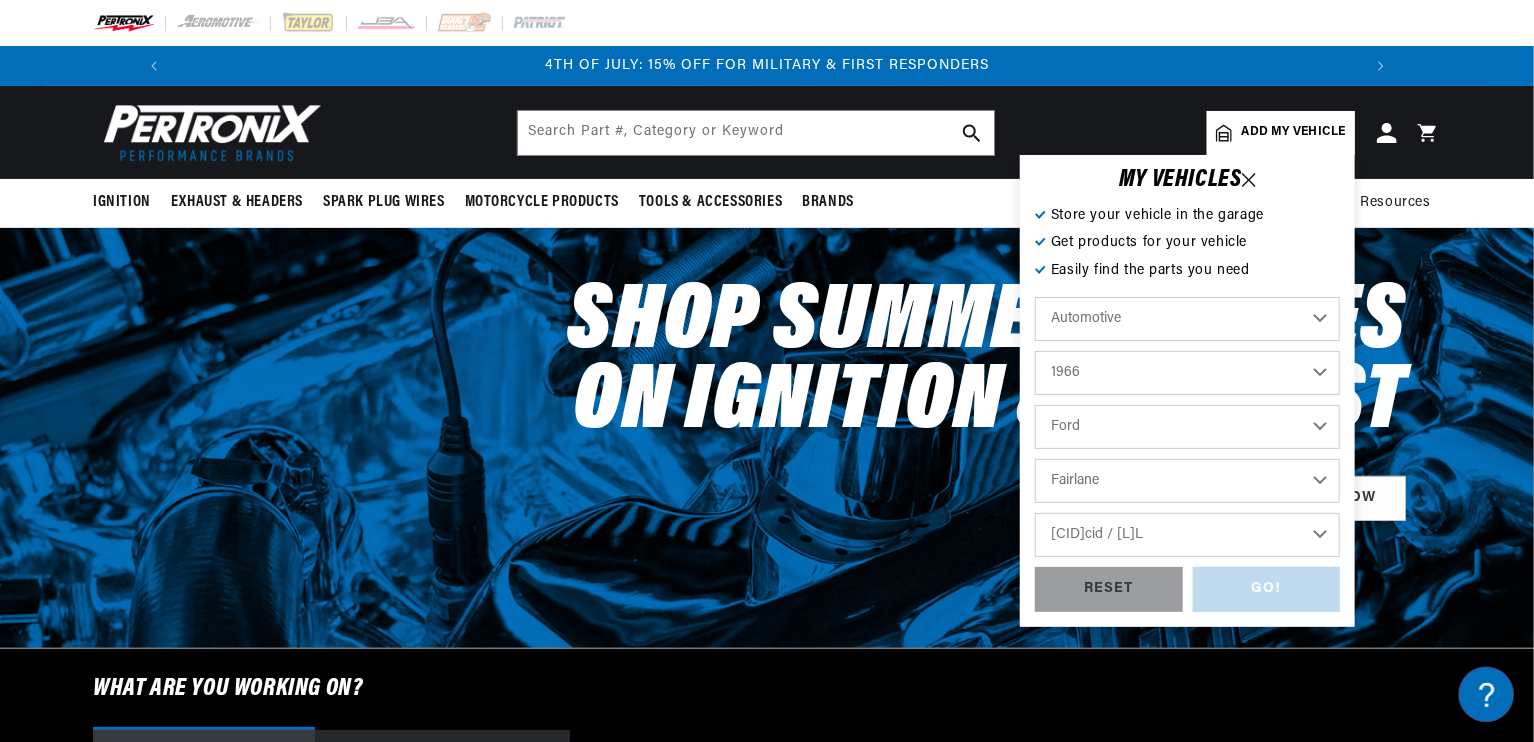 click on "Engine
3.6L
3.7L
4.1L
4.3L
4.8L
5.4L
170cid / 2.8L
200cid / 3.3L
289cid / 4.7L
302cid / 5.0L
351W
352cid / 5.8L
360cid / 5.9L
361cid / 5.9L
390cid / 6.4L
427cid / 7.0L
428cid / 7.0L" at bounding box center (1187, 535) 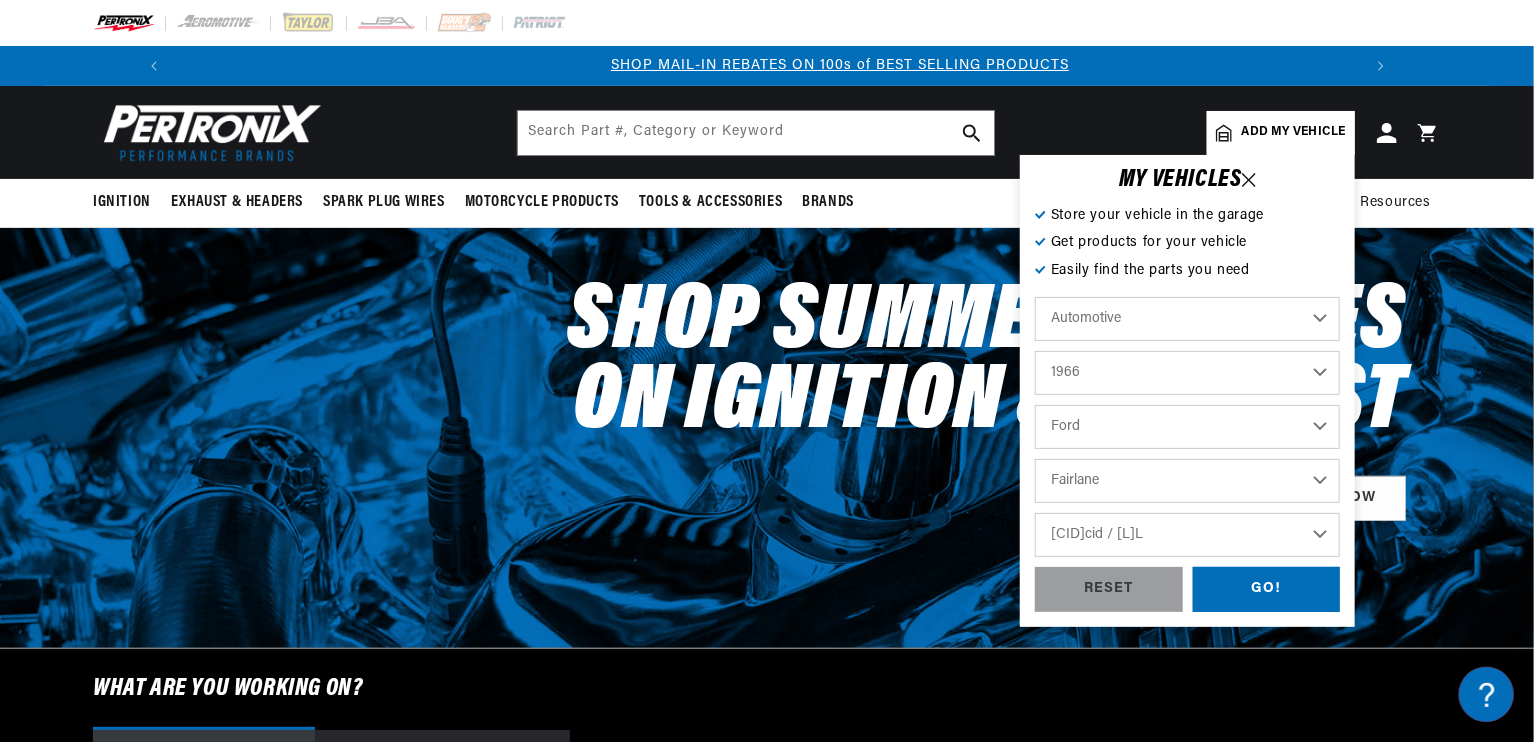 scroll, scrollTop: 0, scrollLeft: 1180, axis: horizontal 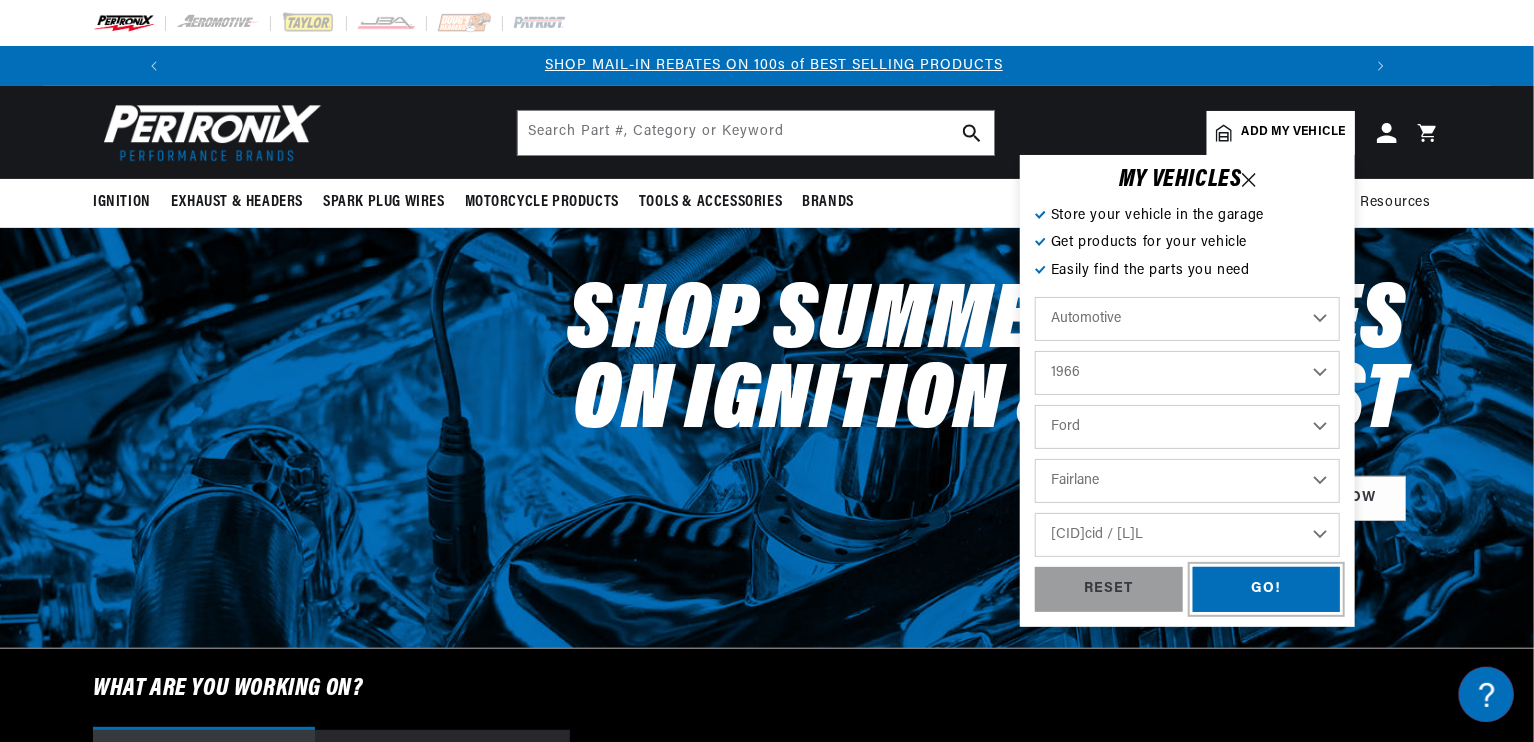 click on "GO!" at bounding box center (1267, 589) 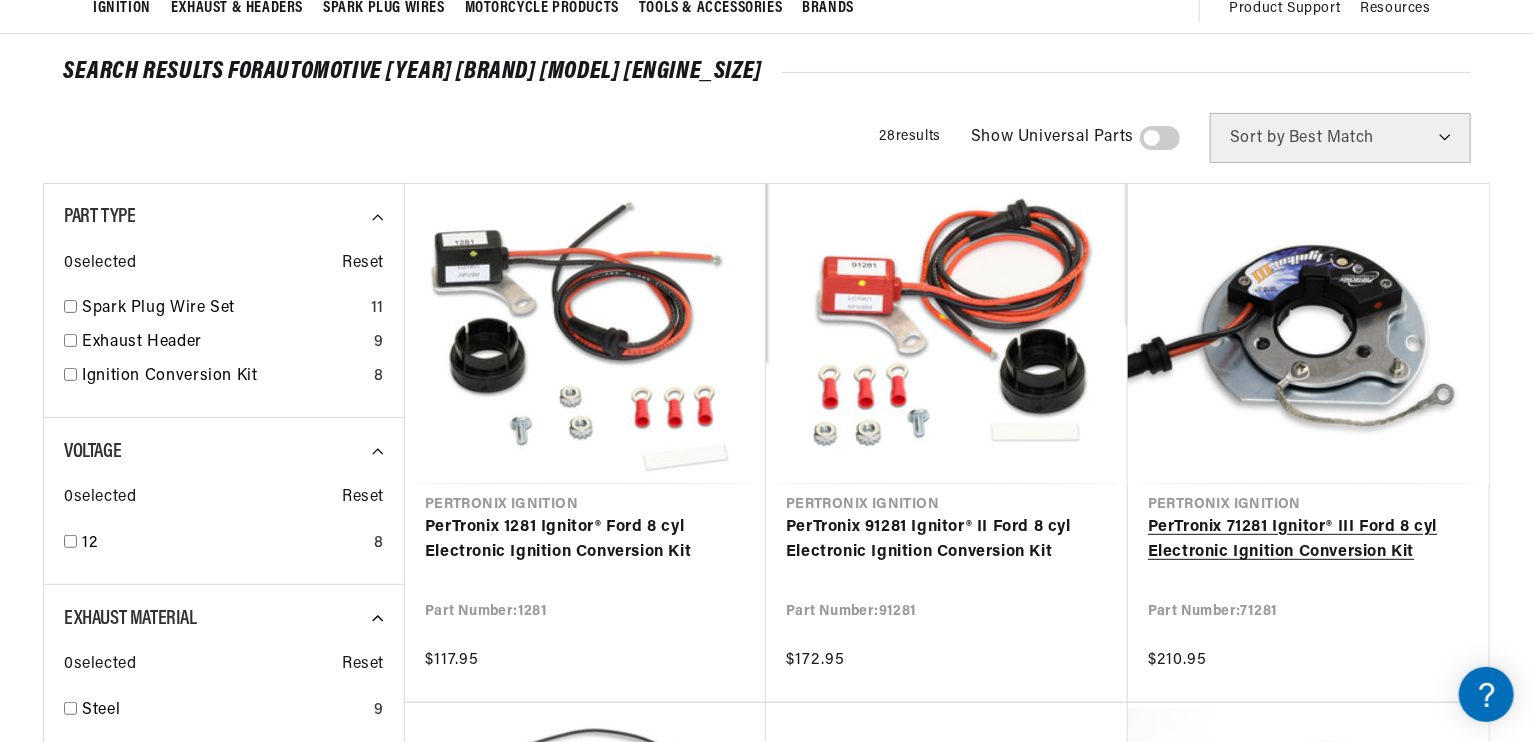scroll, scrollTop: 200, scrollLeft: 0, axis: vertical 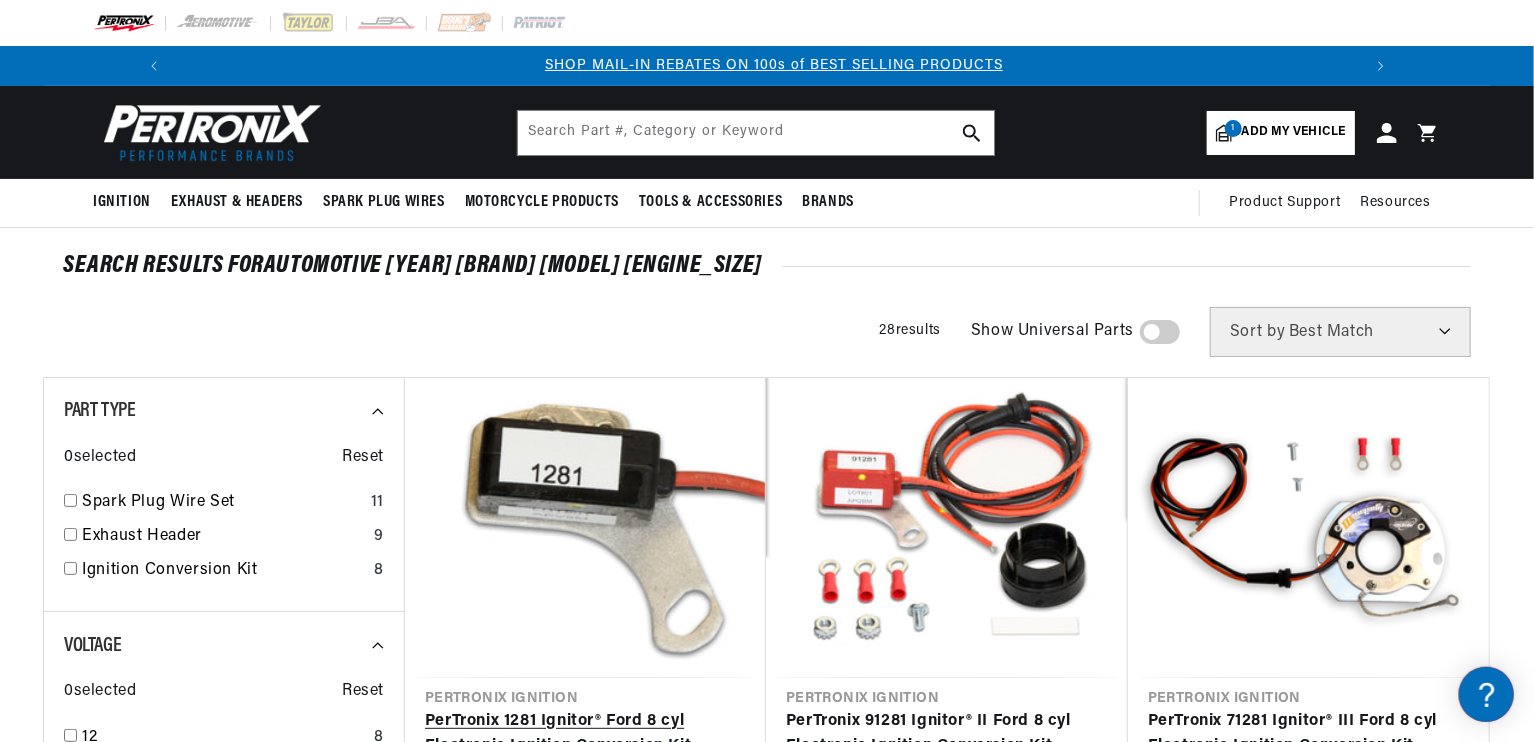 click on "PerTronix 1281 Ignitor® Ford 8 cyl Electronic Ignition Conversion Kit" at bounding box center [585, 734] 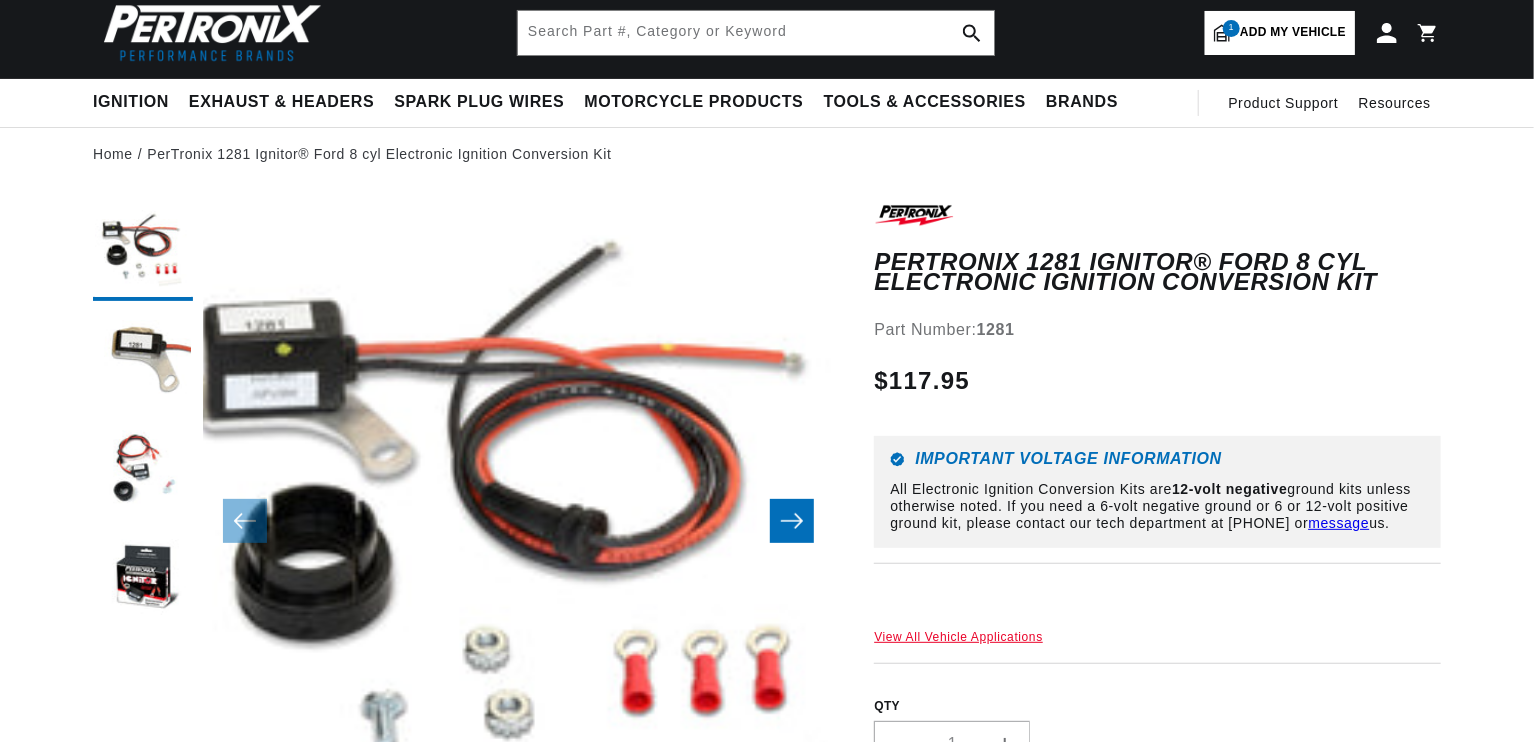 scroll, scrollTop: 200, scrollLeft: 0, axis: vertical 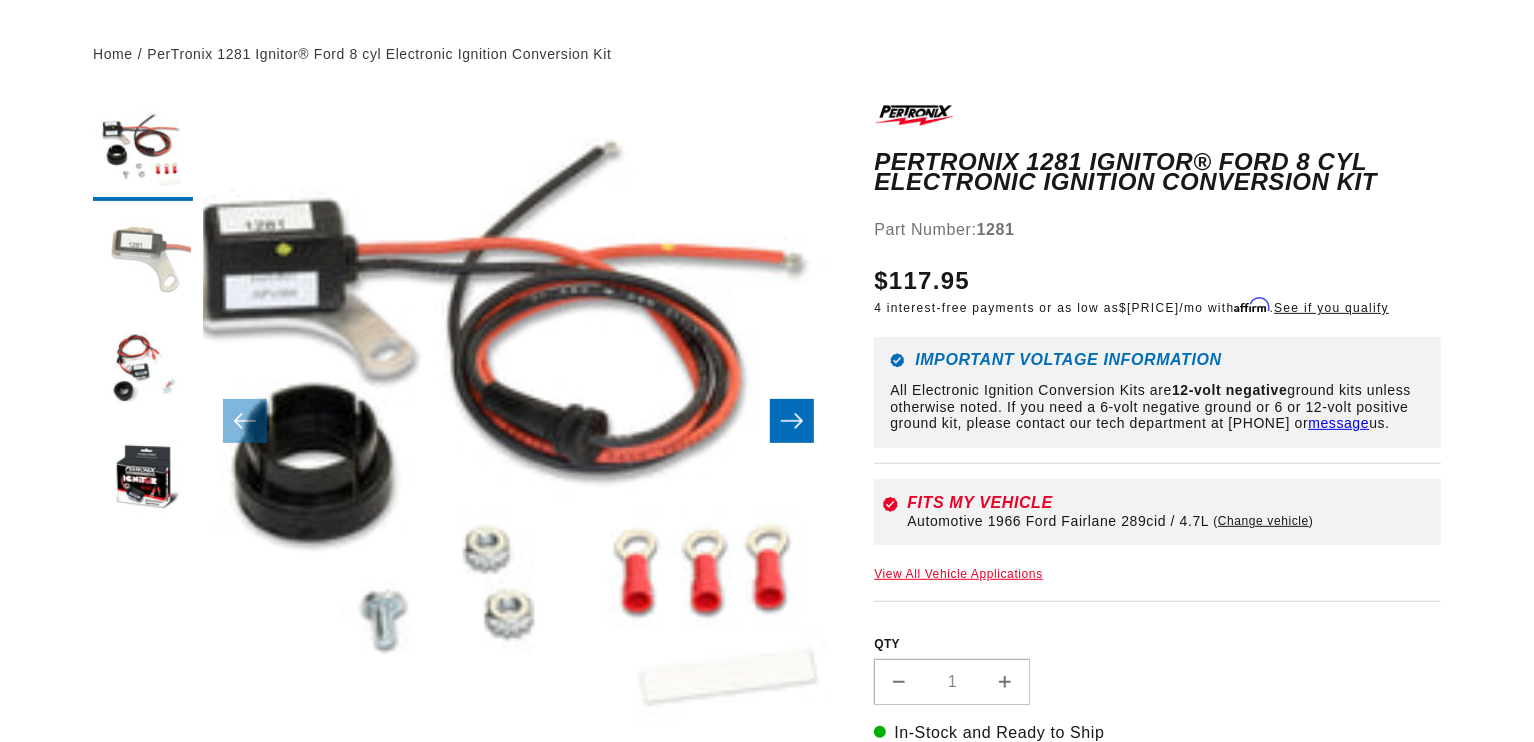 drag, startPoint x: 94, startPoint y: 227, endPoint x: 112, endPoint y: 219, distance: 19.697716 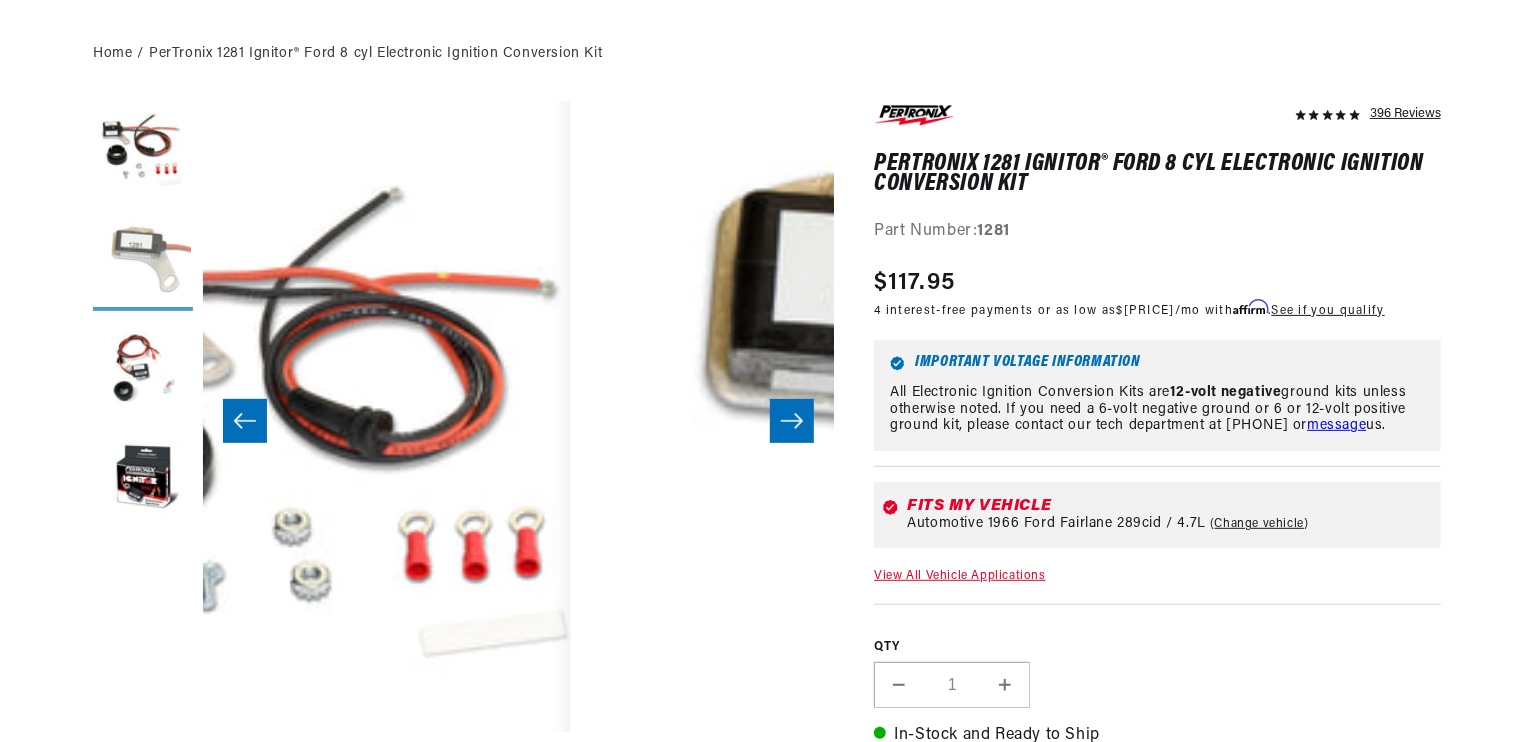 scroll, scrollTop: 0, scrollLeft: 631, axis: horizontal 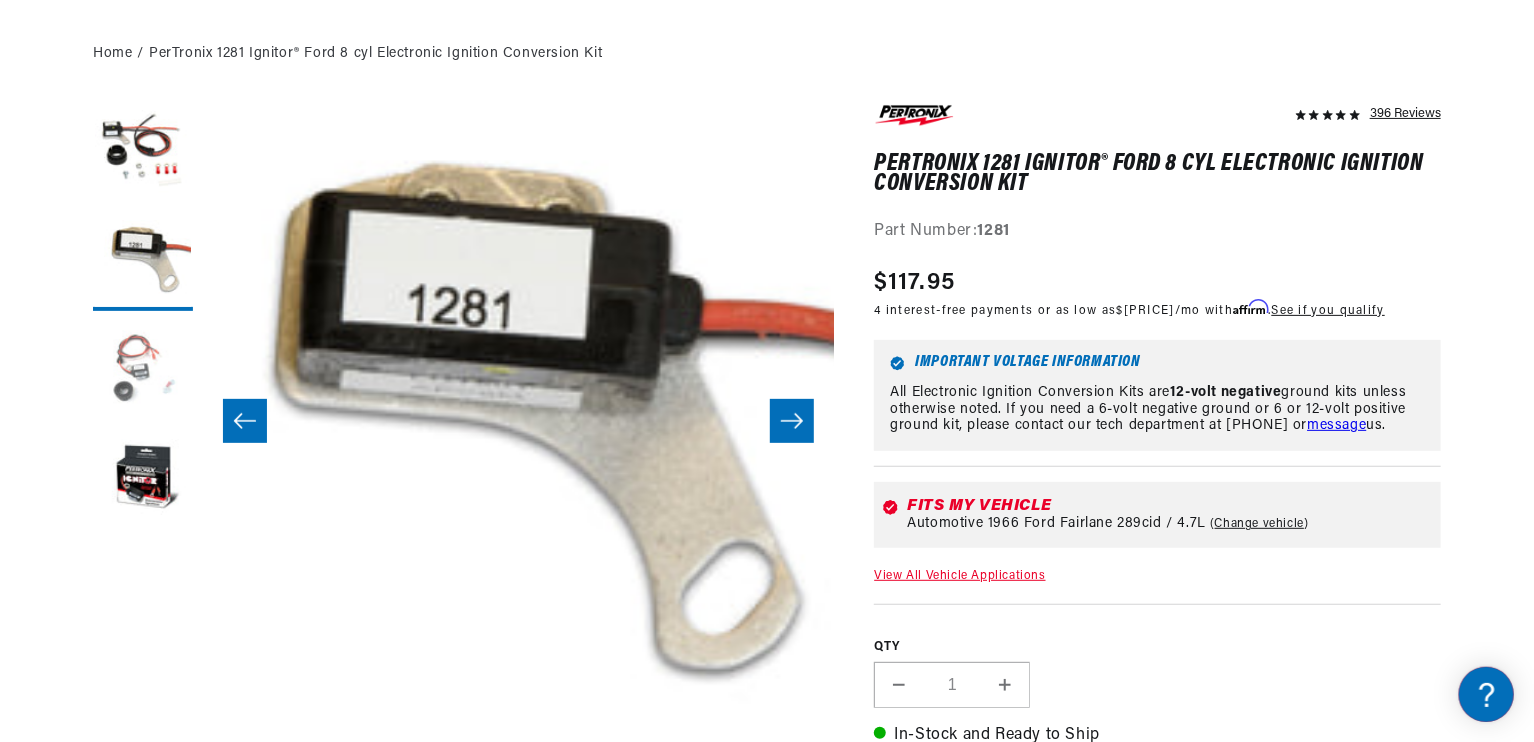click at bounding box center [143, 371] 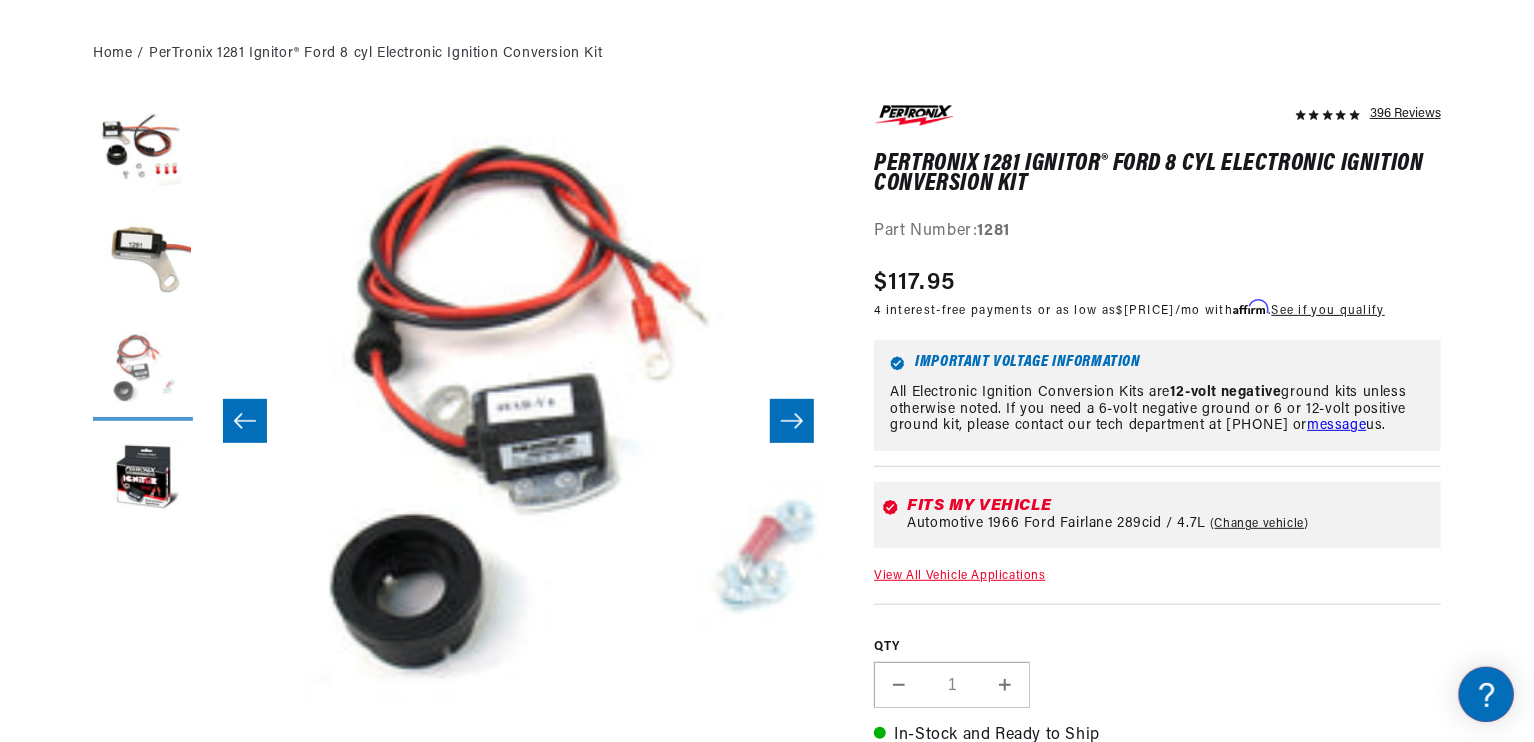 scroll, scrollTop: 0, scrollLeft: 1263, axis: horizontal 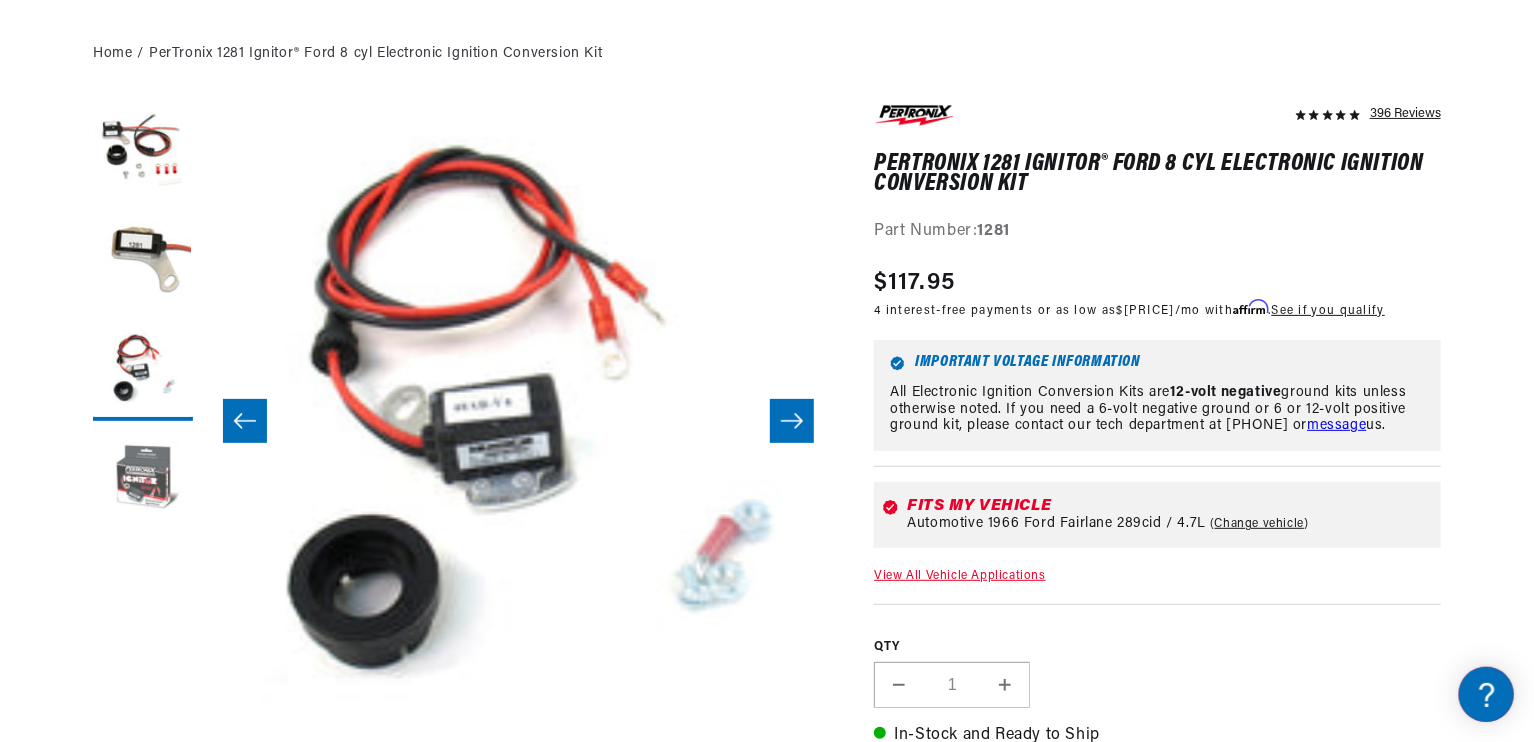 click at bounding box center [143, 481] 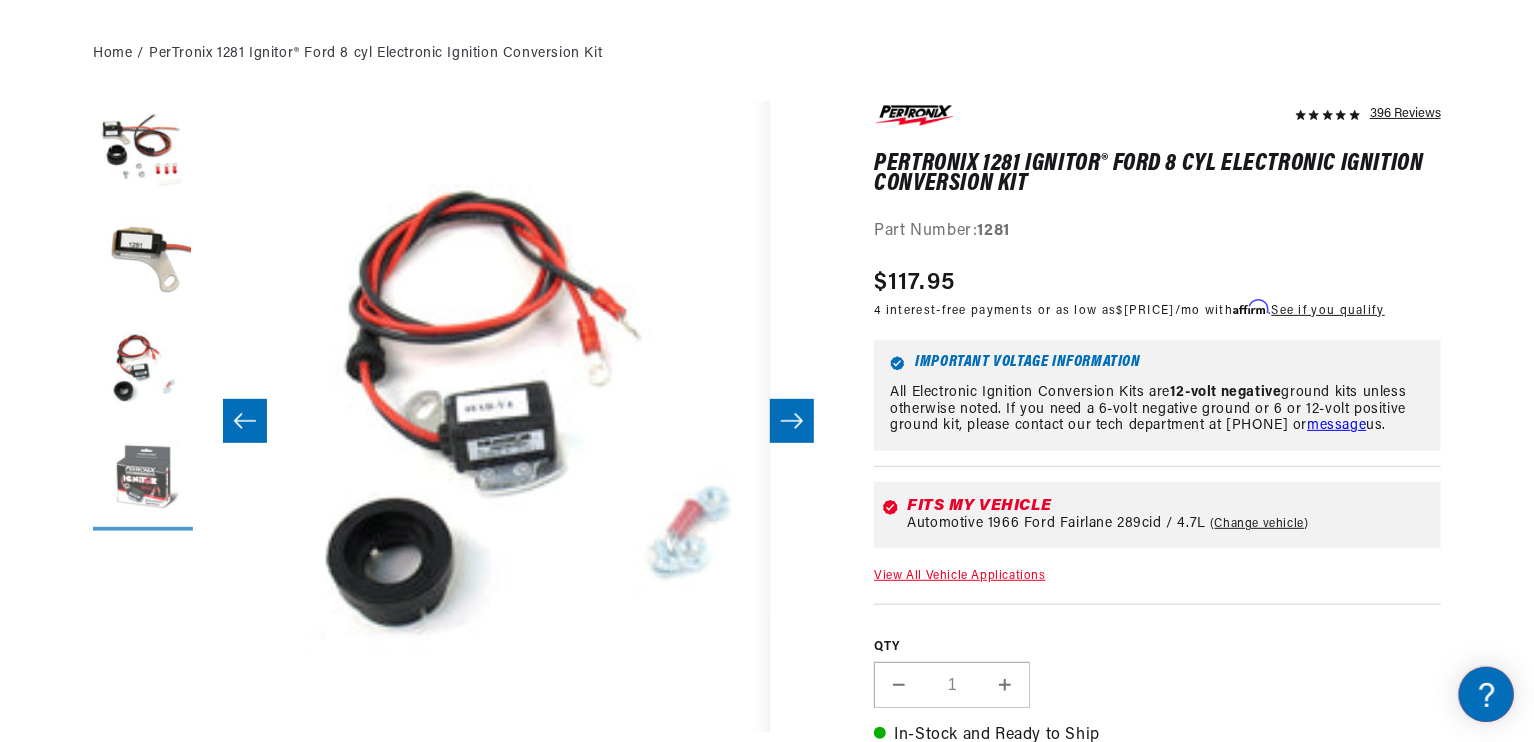 scroll, scrollTop: 0, scrollLeft: 736, axis: horizontal 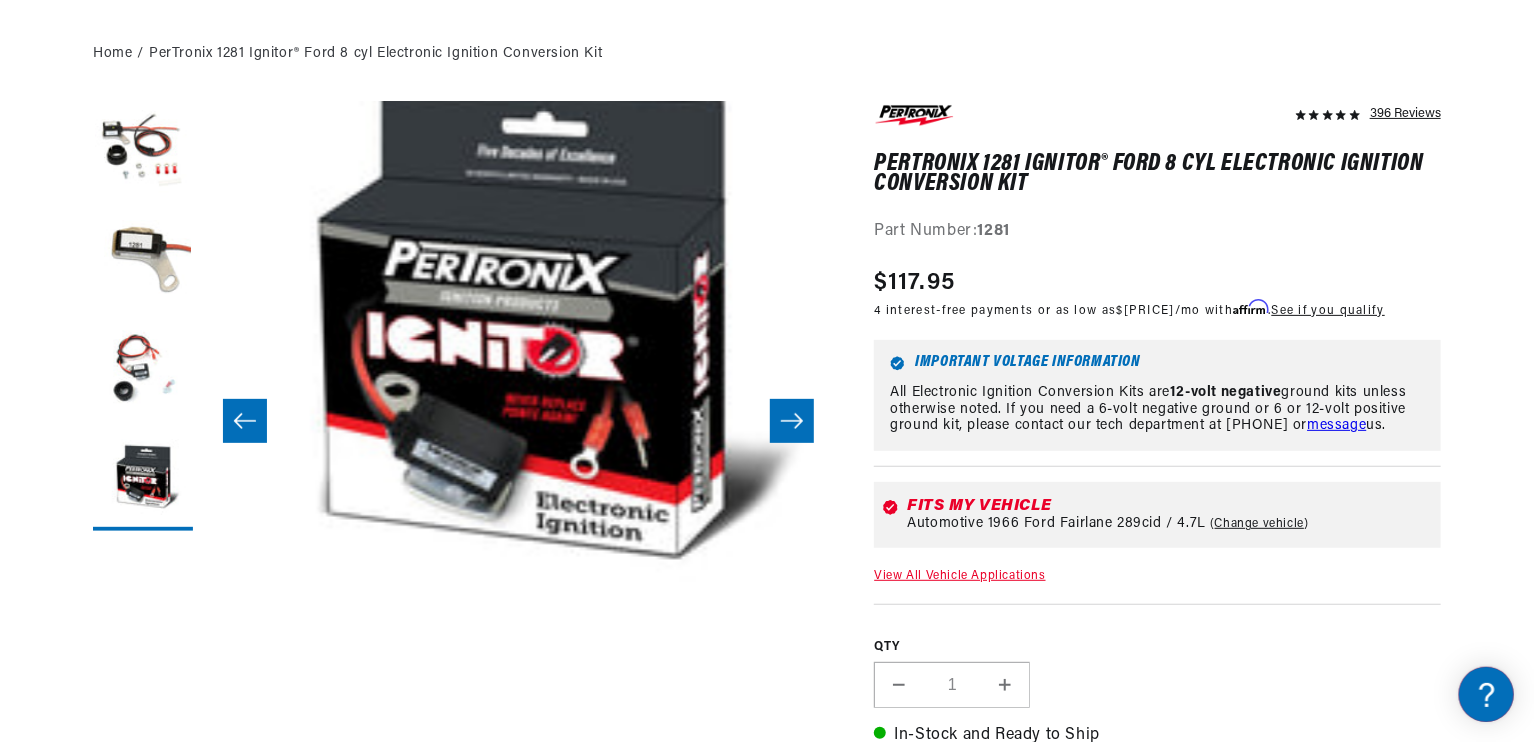 click at bounding box center (792, 421) 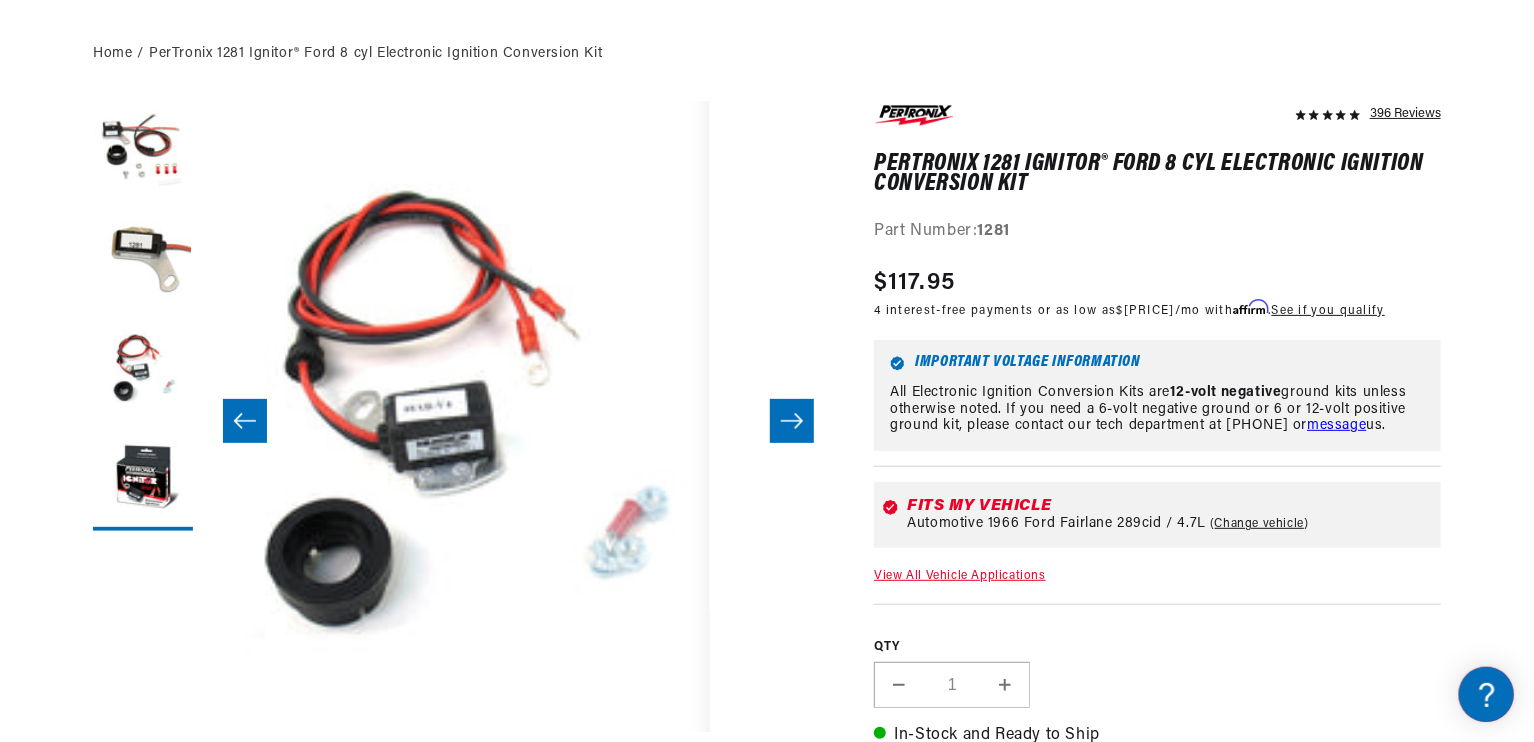 scroll, scrollTop: 0, scrollLeft: 1263, axis: horizontal 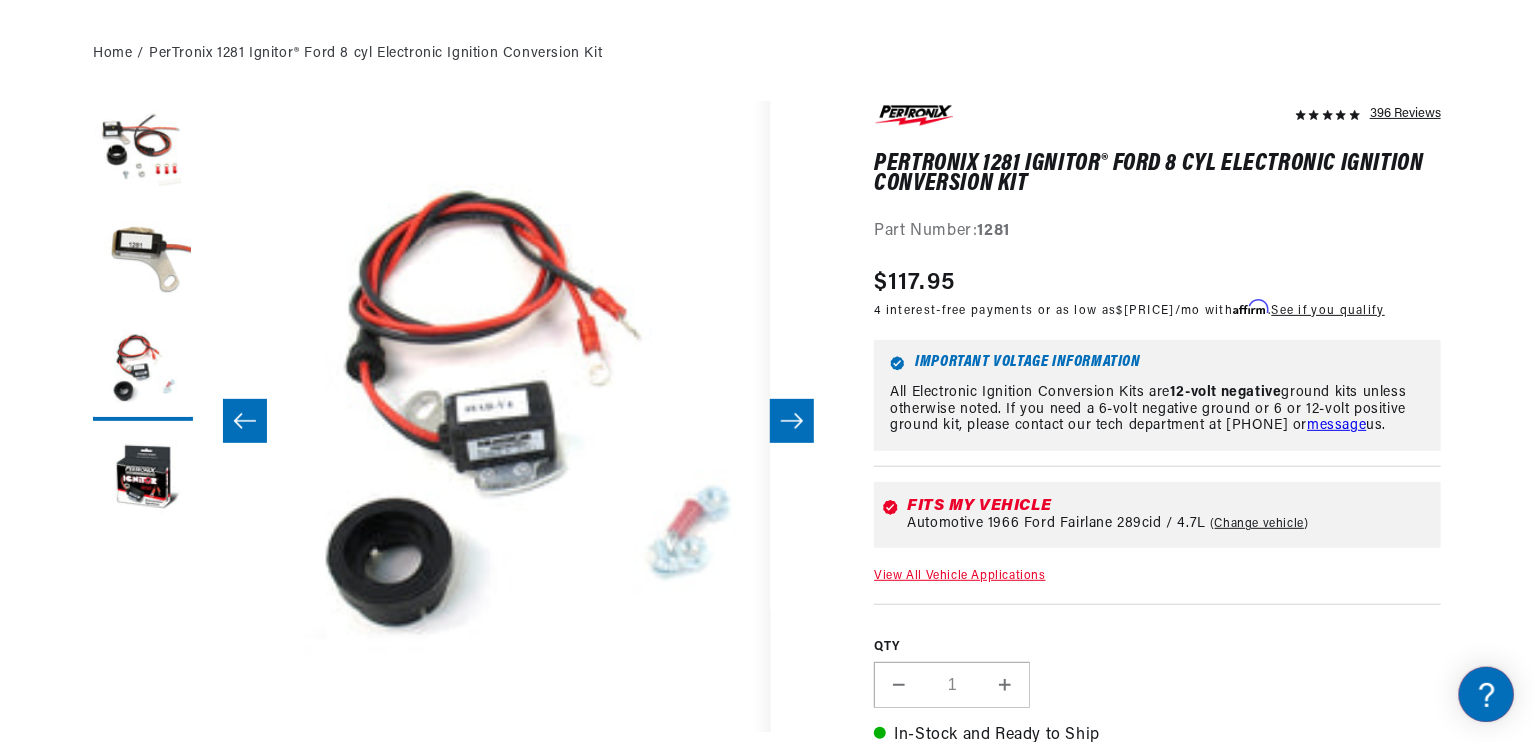 click at bounding box center (245, 421) 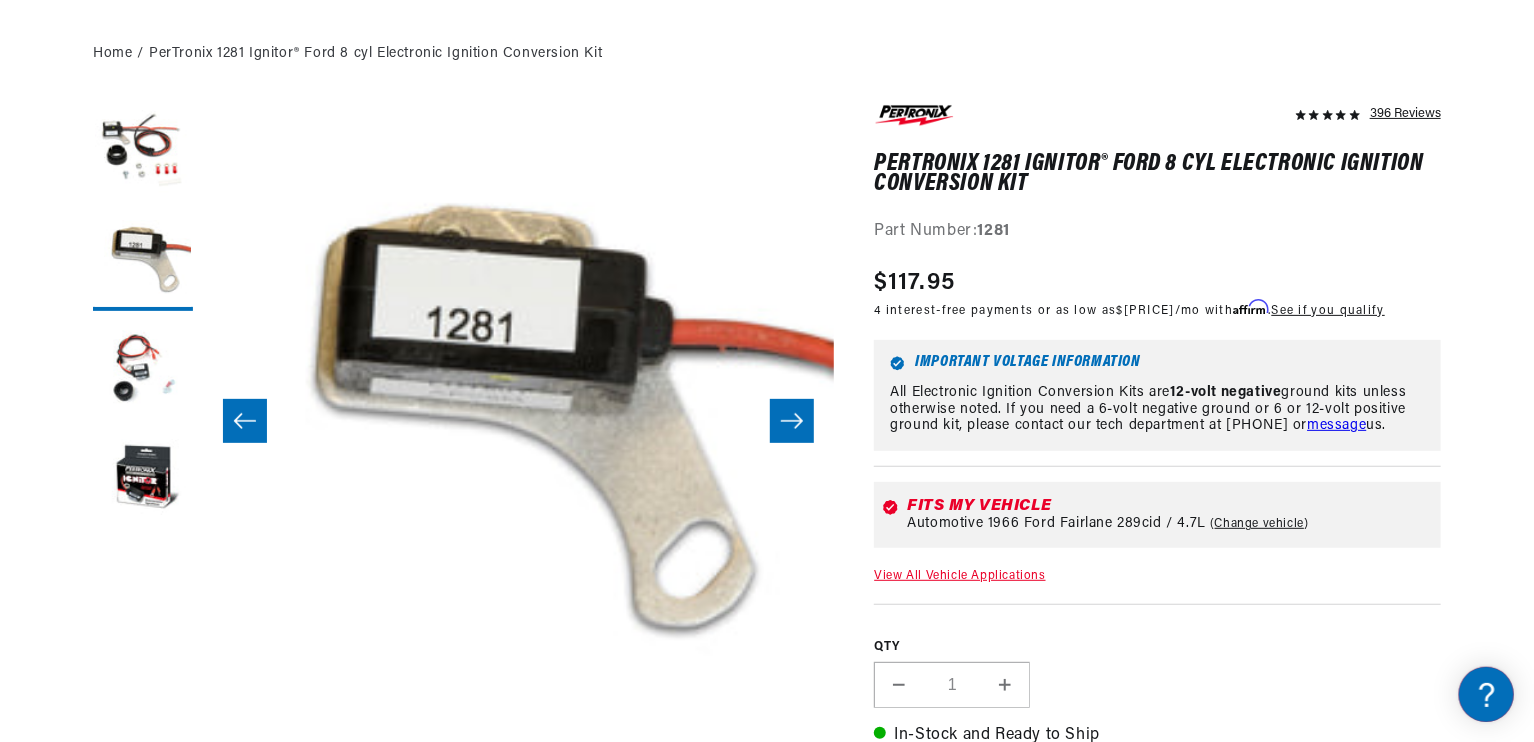click at bounding box center [245, 421] 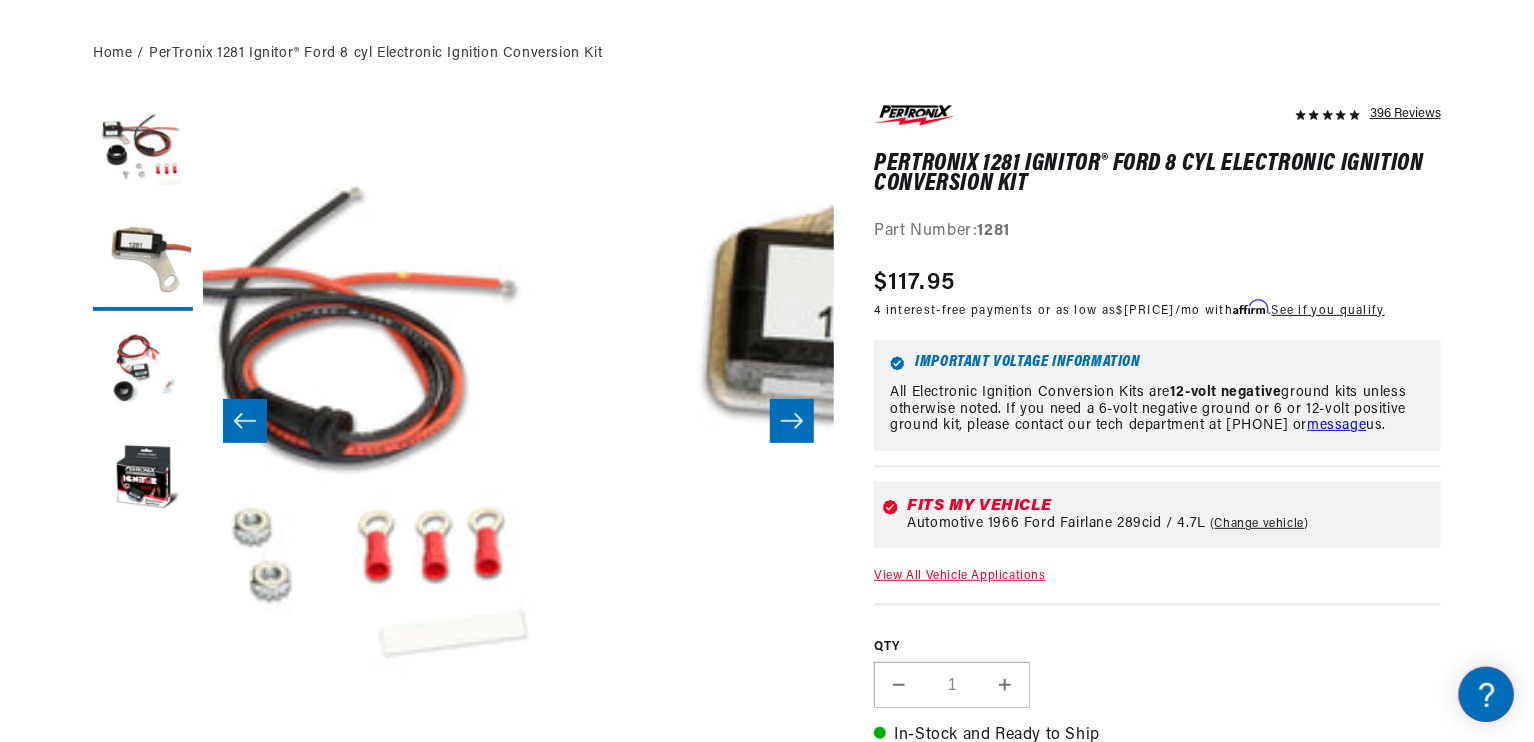 scroll, scrollTop: 0, scrollLeft: 0, axis: both 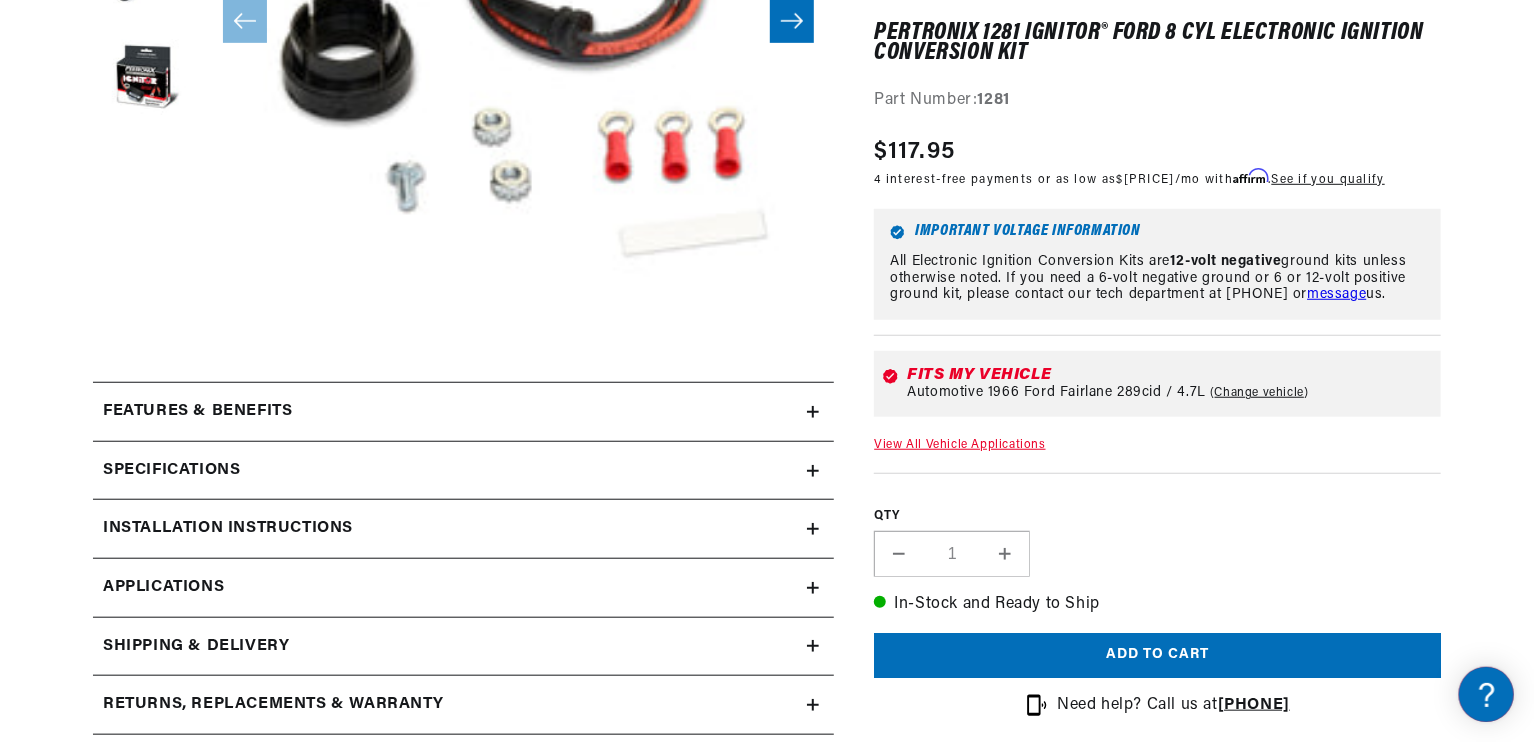 click on "Installation instructions" at bounding box center [463, 412] 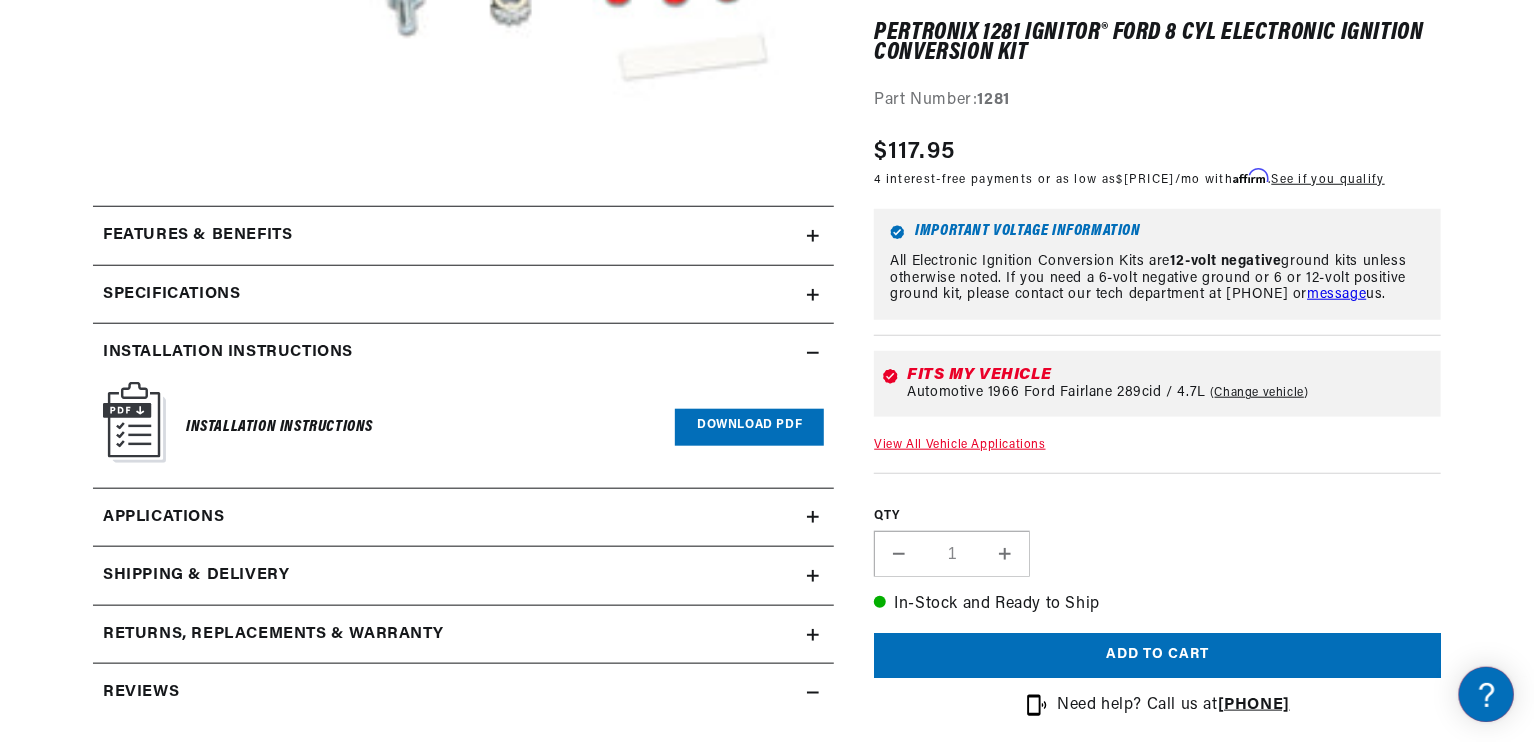 scroll, scrollTop: 800, scrollLeft: 0, axis: vertical 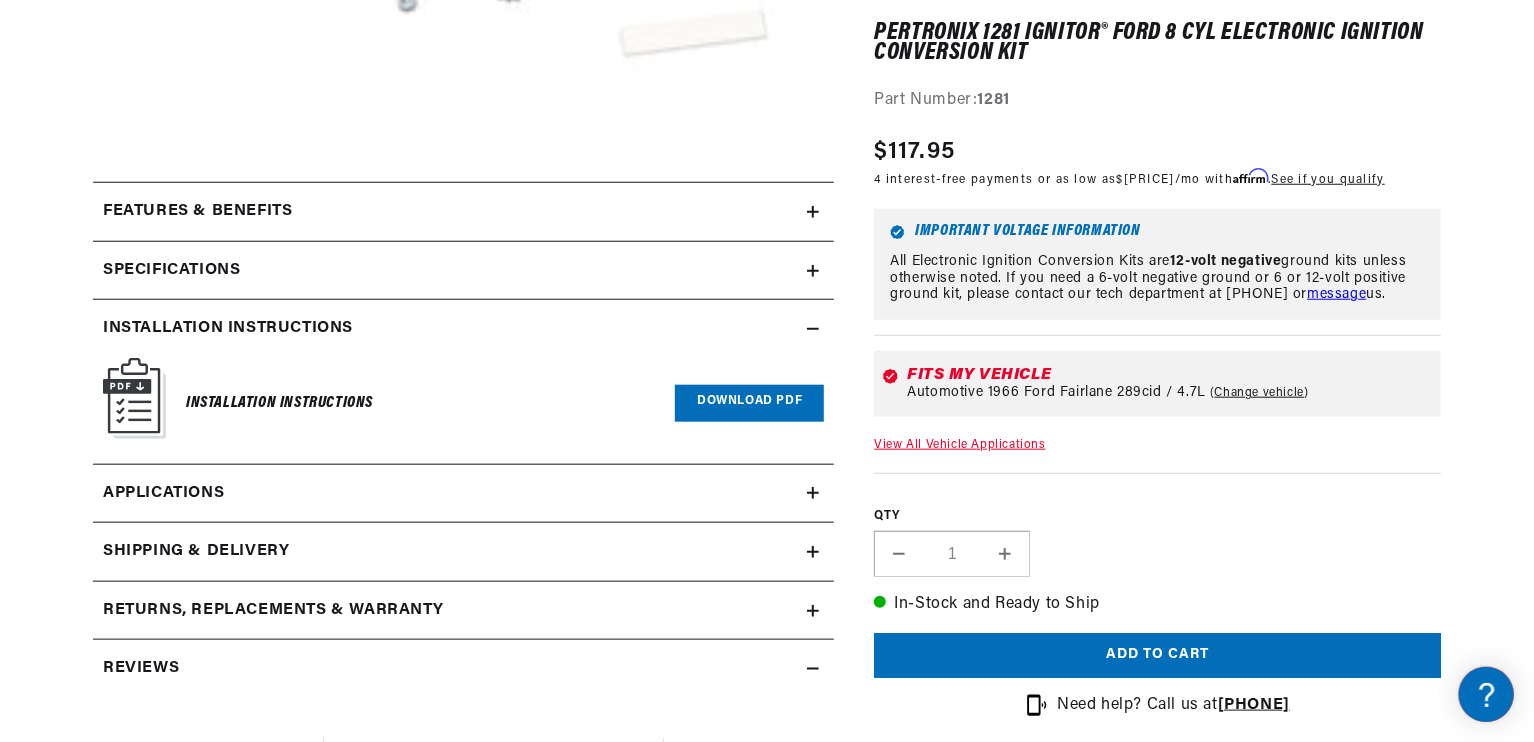 click on "Download PDF" at bounding box center (749, 403) 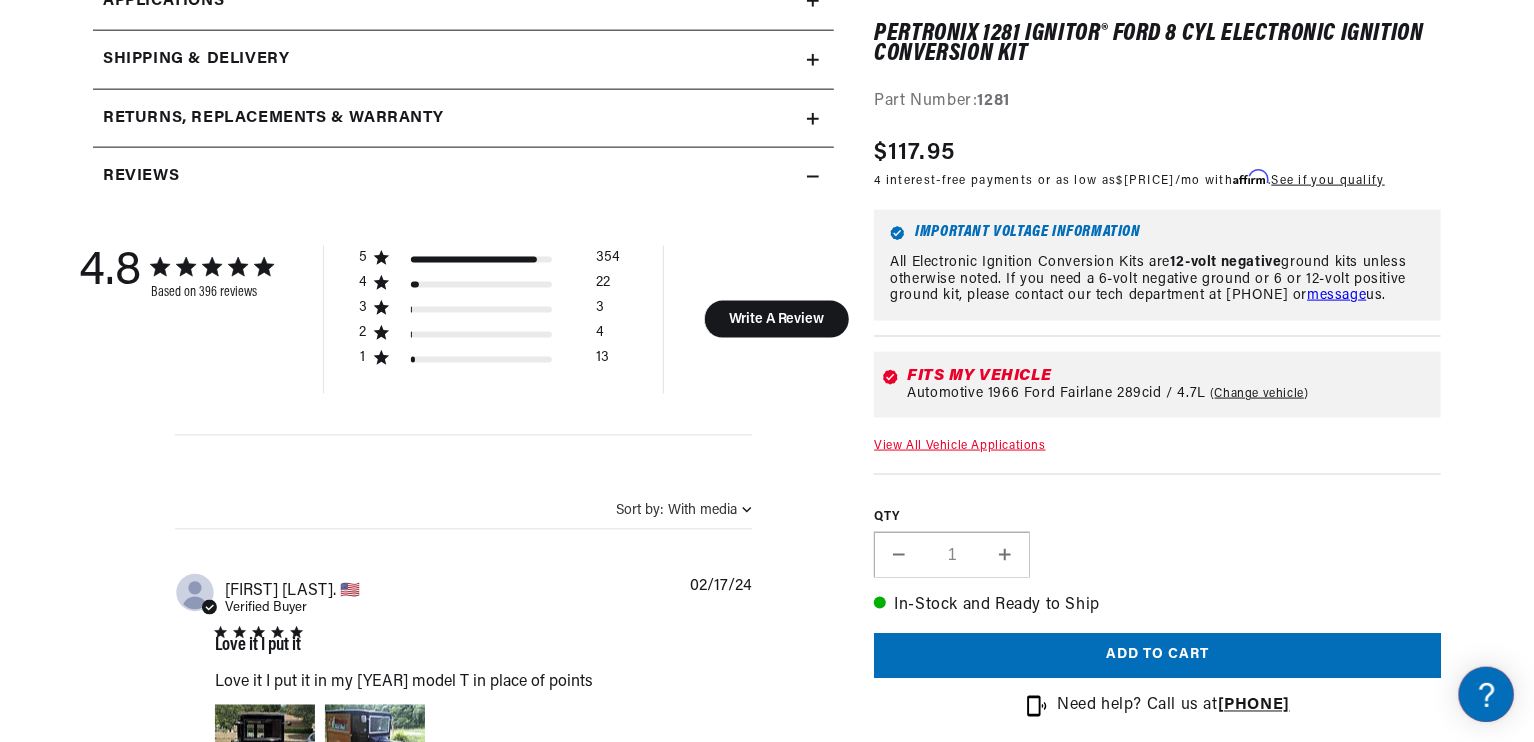 scroll, scrollTop: 1600, scrollLeft: 0, axis: vertical 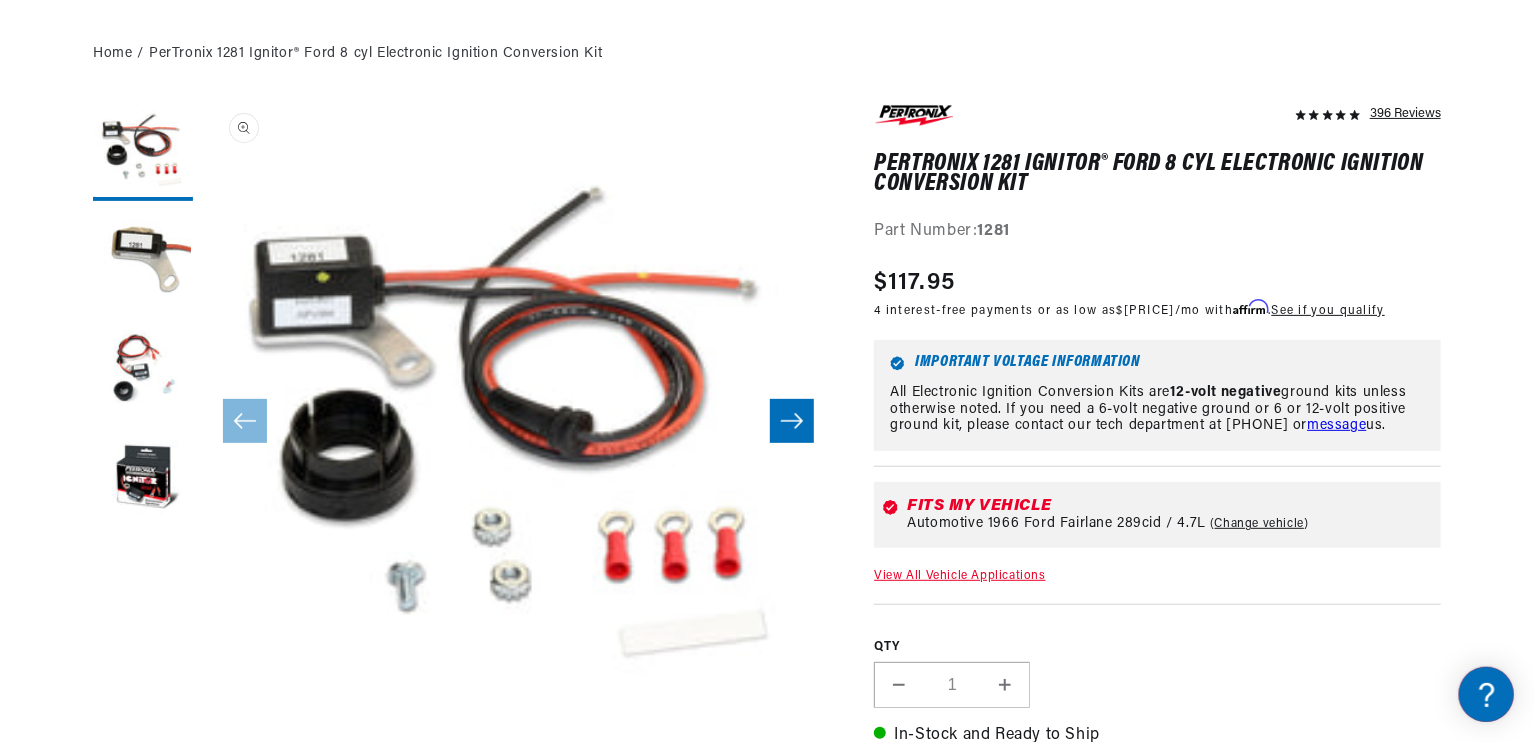 click on "Open media 1 in modal" at bounding box center [203, 732] 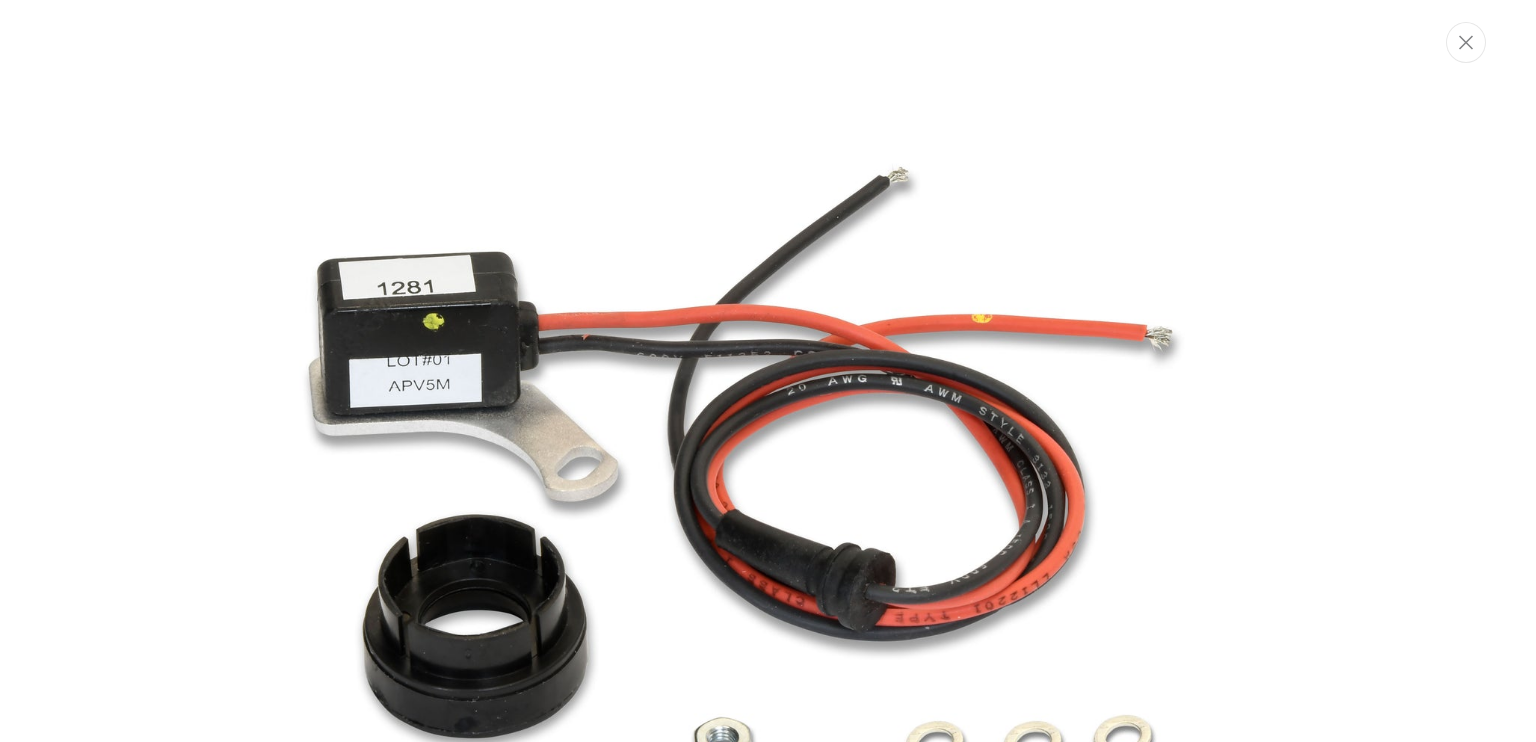 scroll, scrollTop: 80, scrollLeft: 0, axis: vertical 